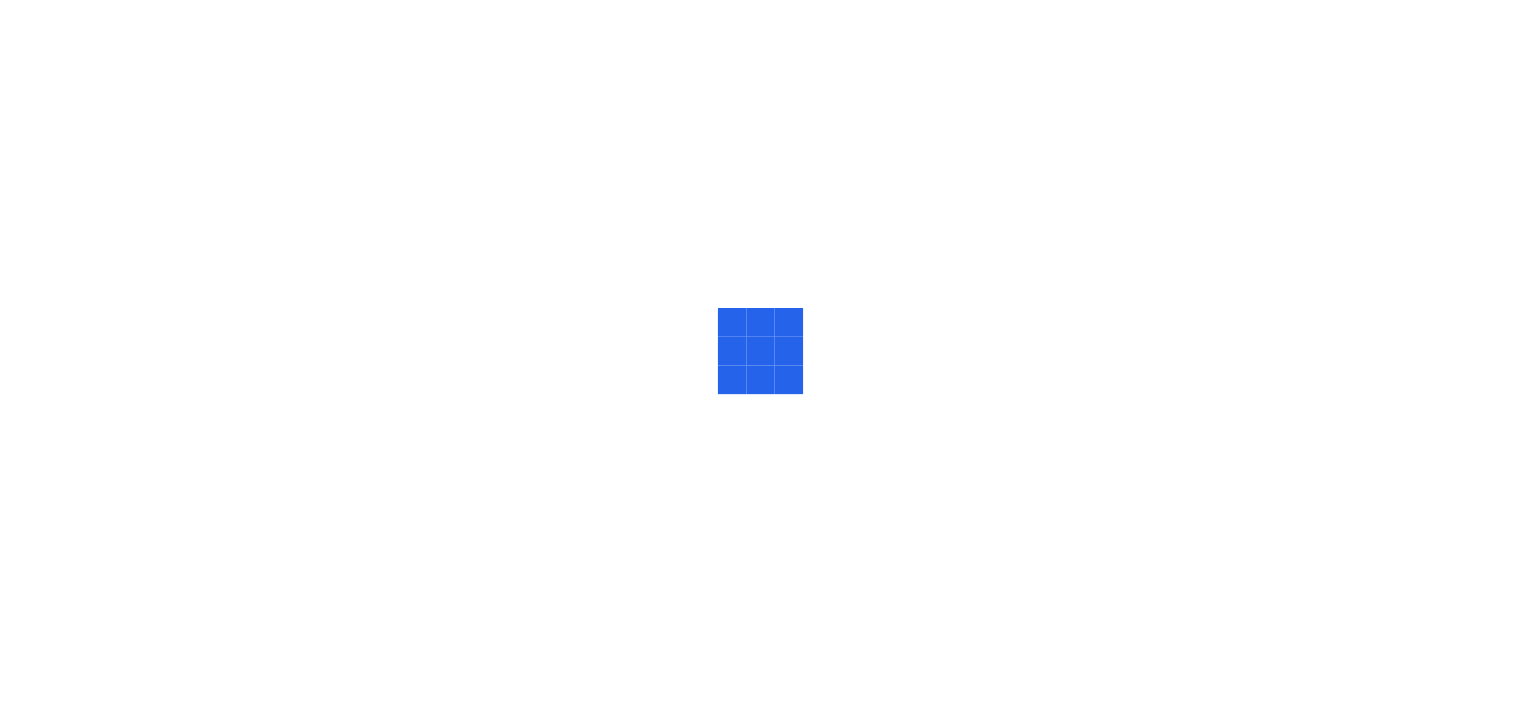 scroll, scrollTop: 0, scrollLeft: 0, axis: both 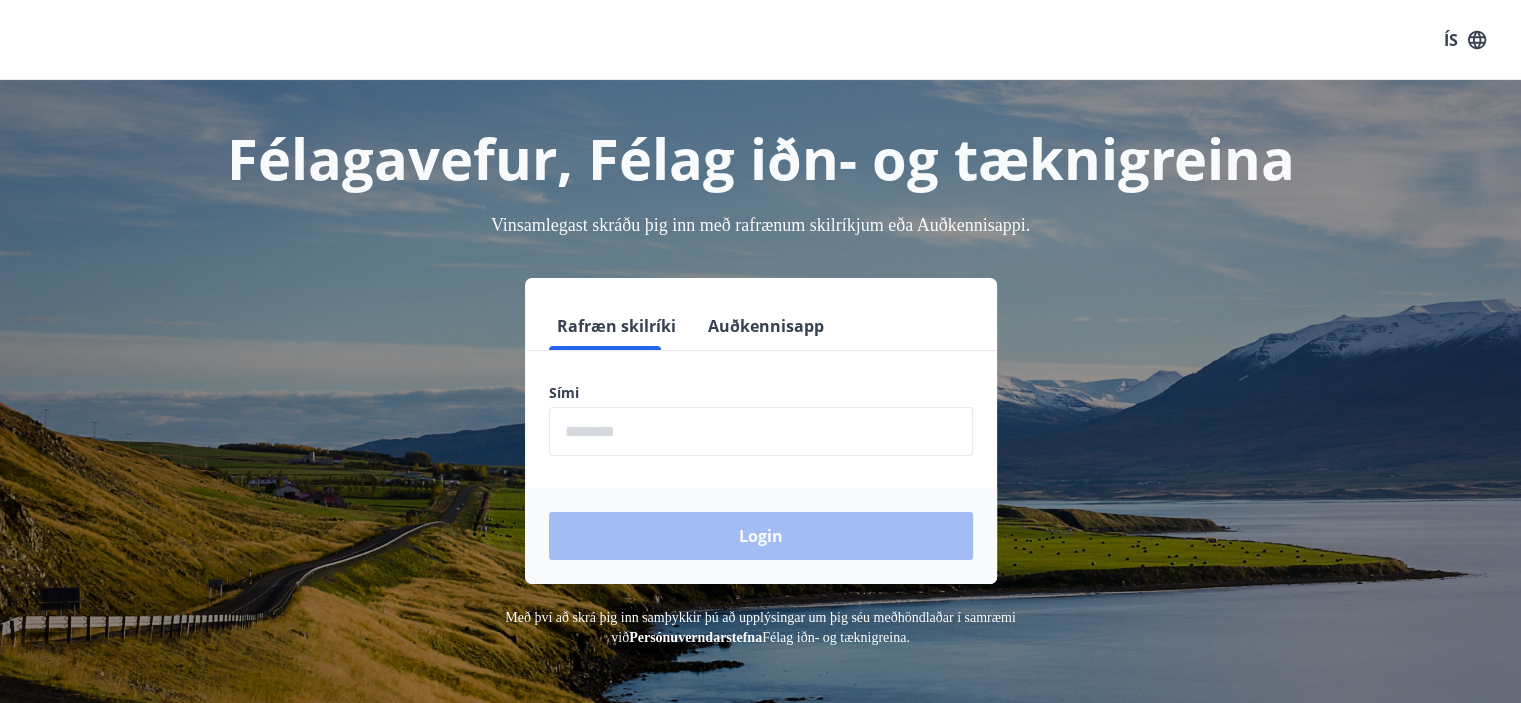 click at bounding box center [761, 431] 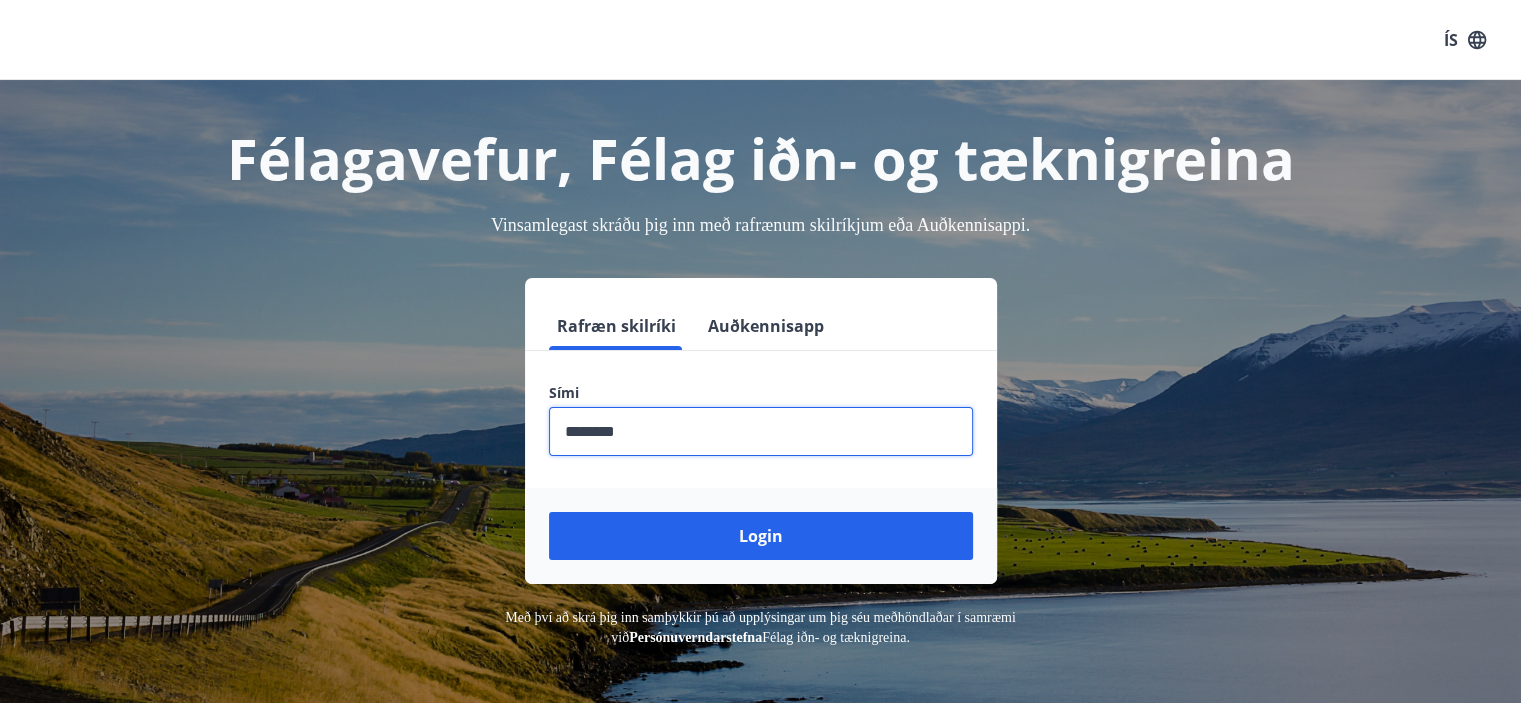 type on "********" 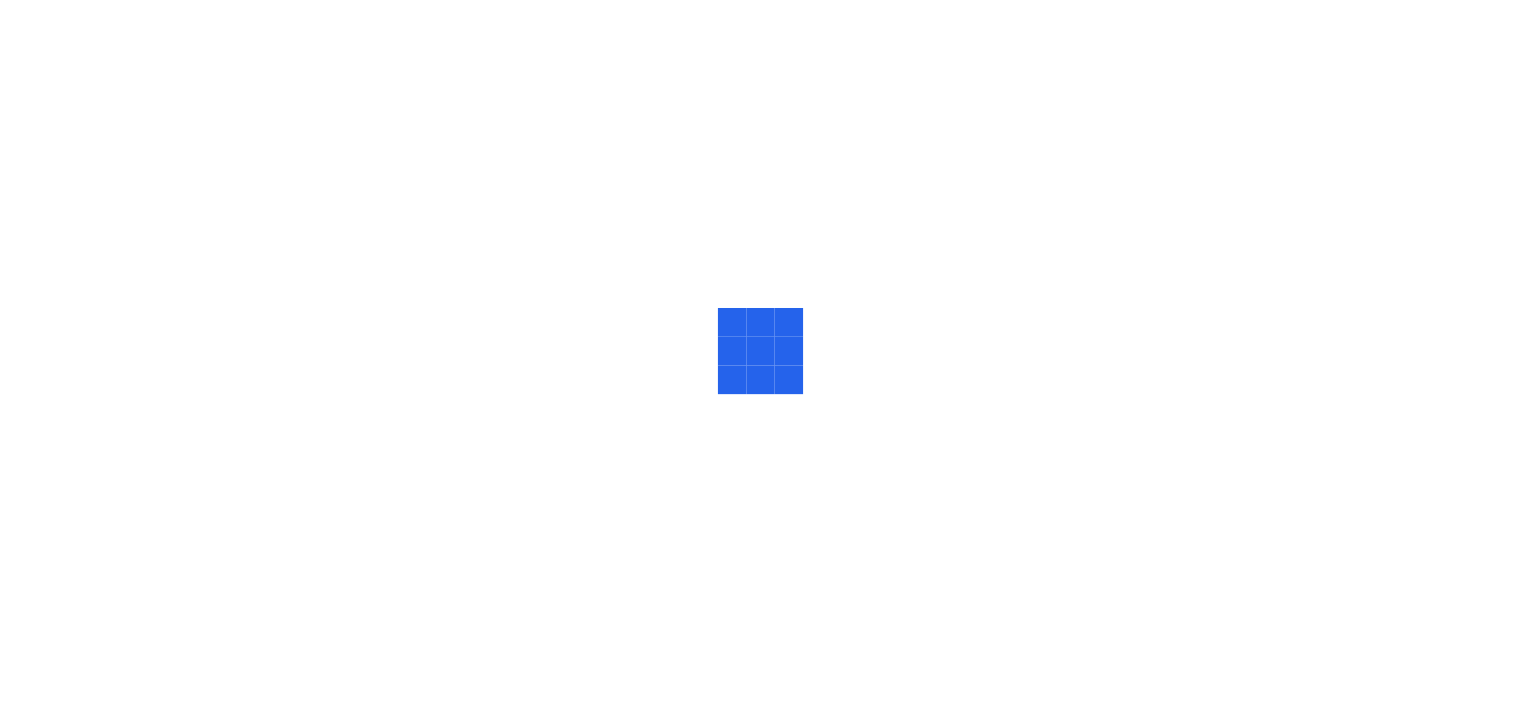 scroll, scrollTop: 0, scrollLeft: 0, axis: both 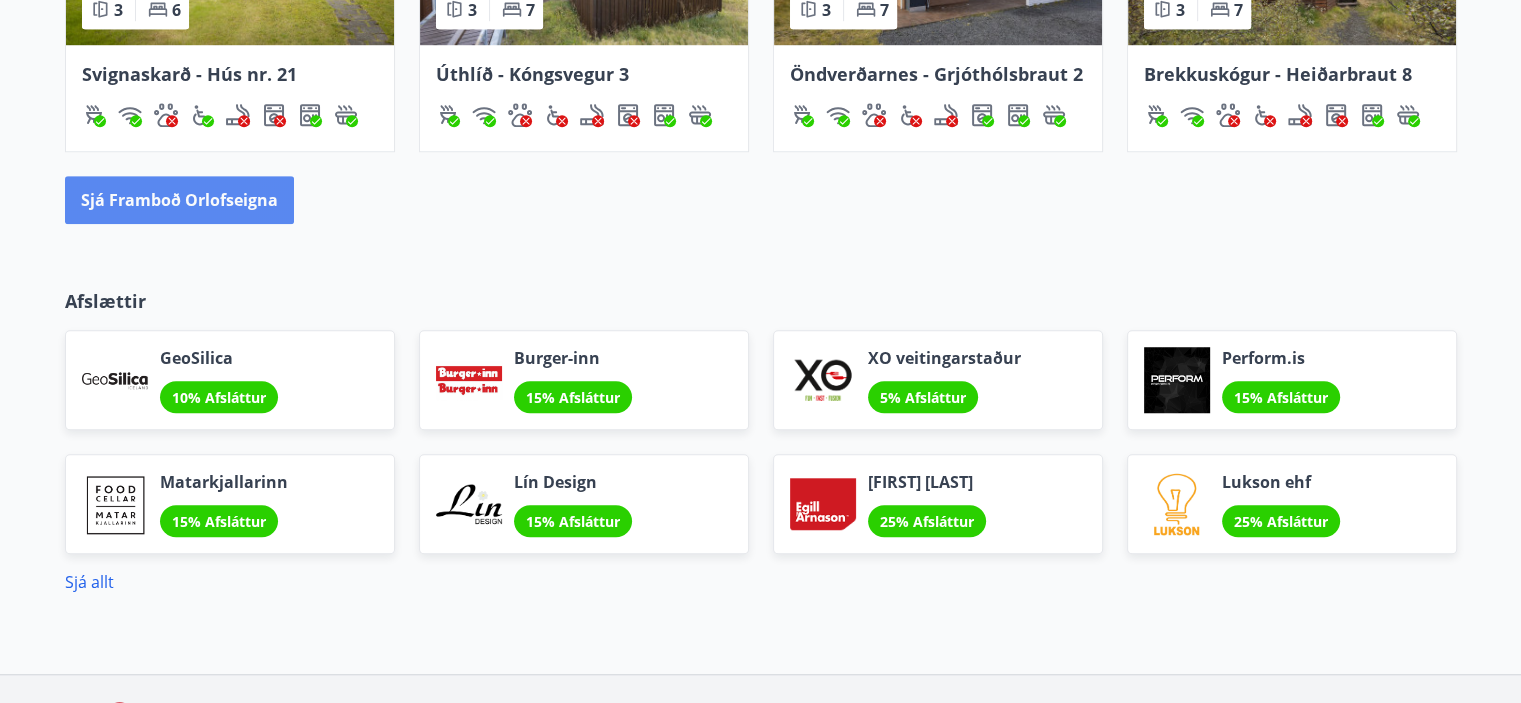 click on "Sjá framboð orlofseigna" at bounding box center (179, 200) 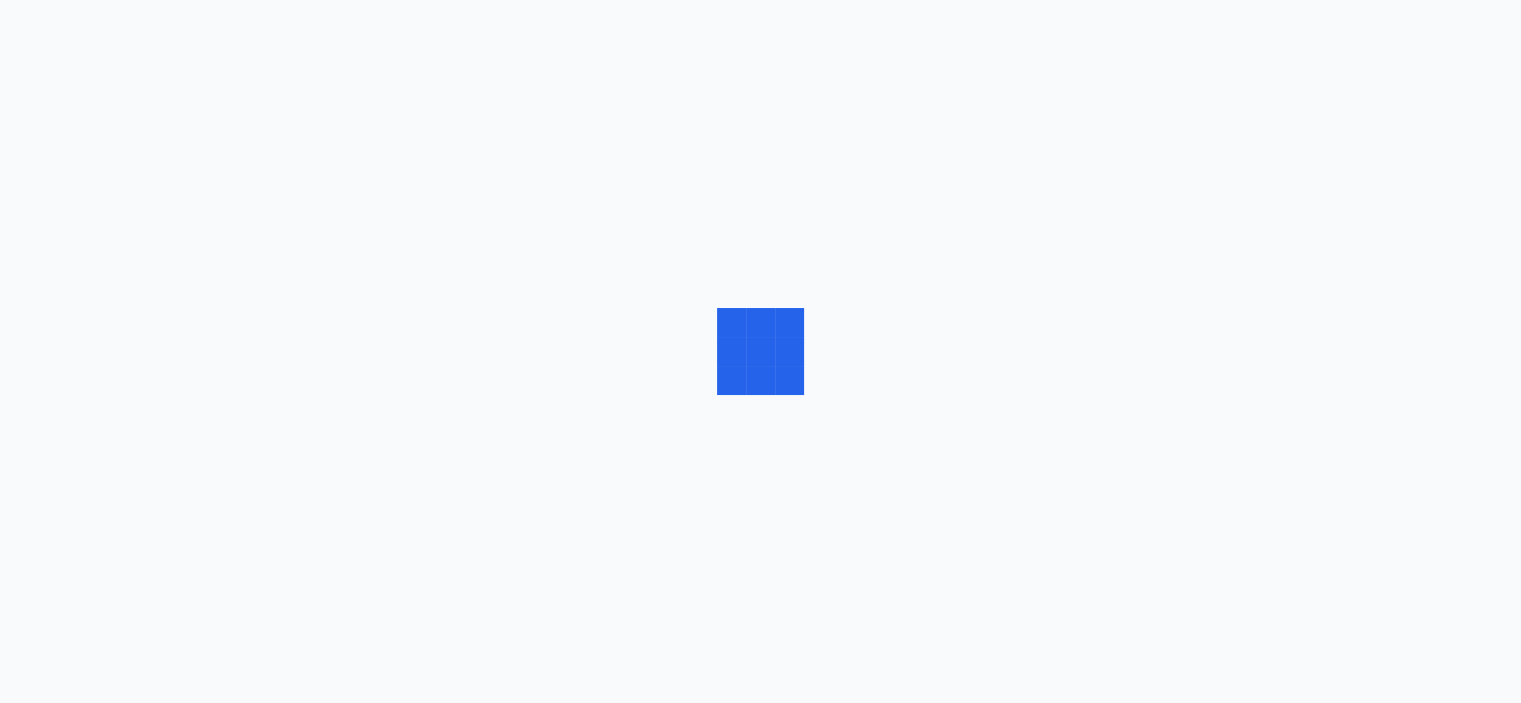 scroll, scrollTop: 0, scrollLeft: 0, axis: both 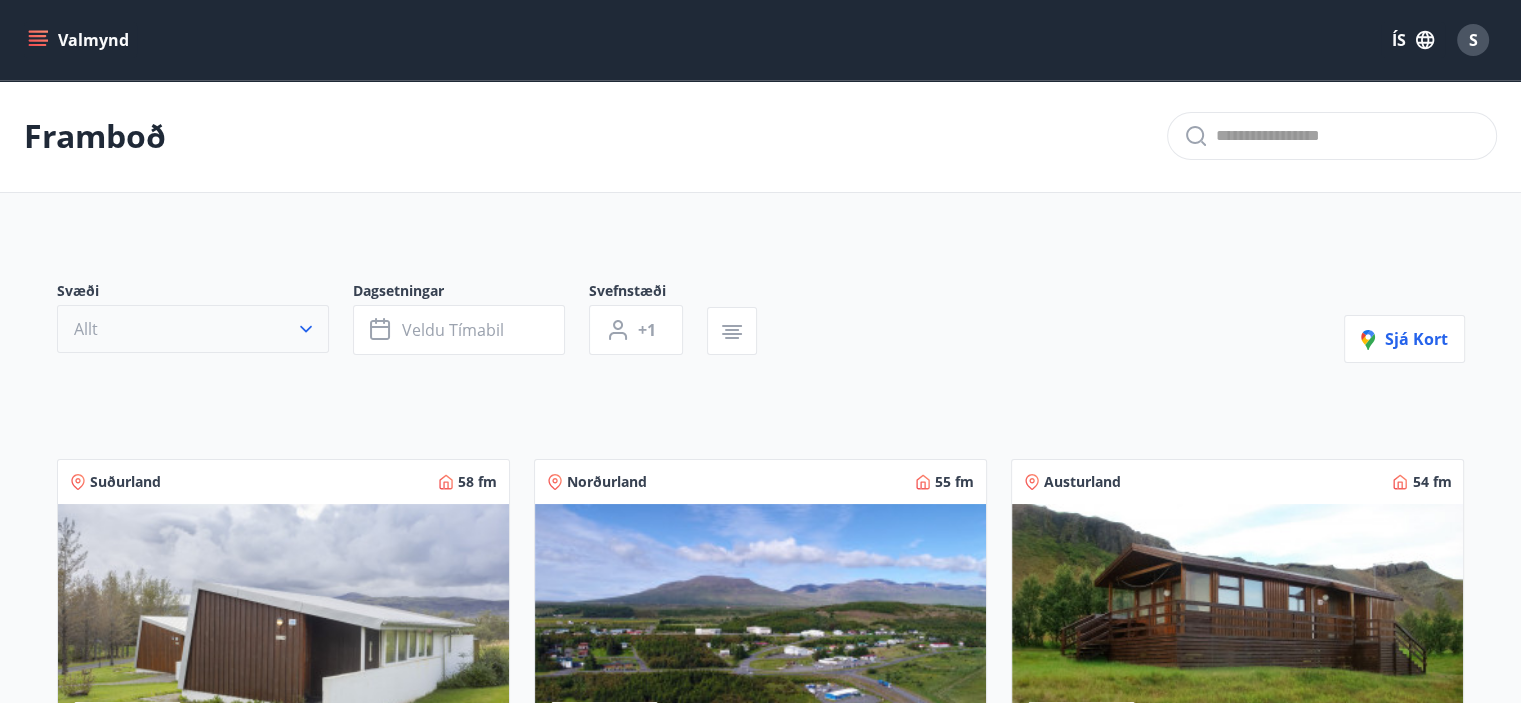click at bounding box center (306, 329) 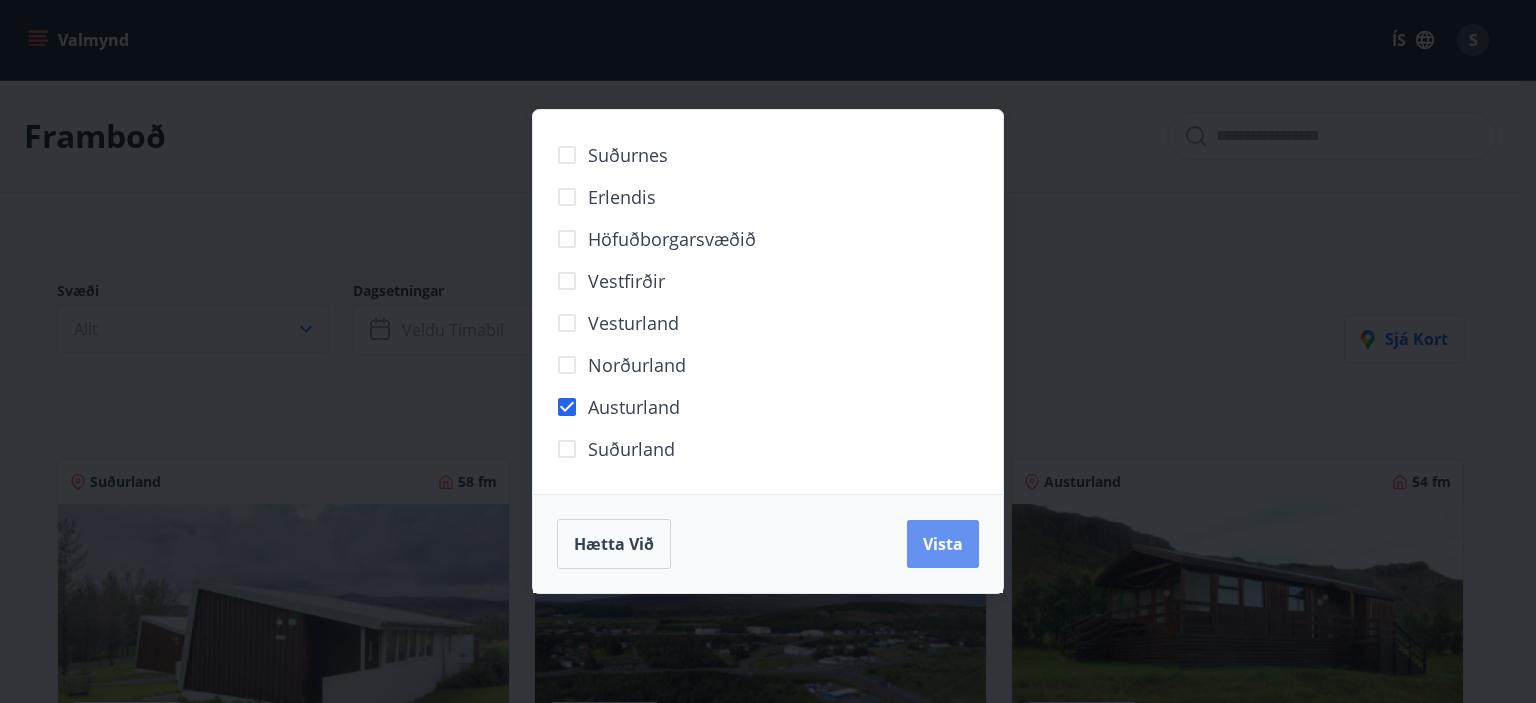 click on "Vista" at bounding box center (943, 544) 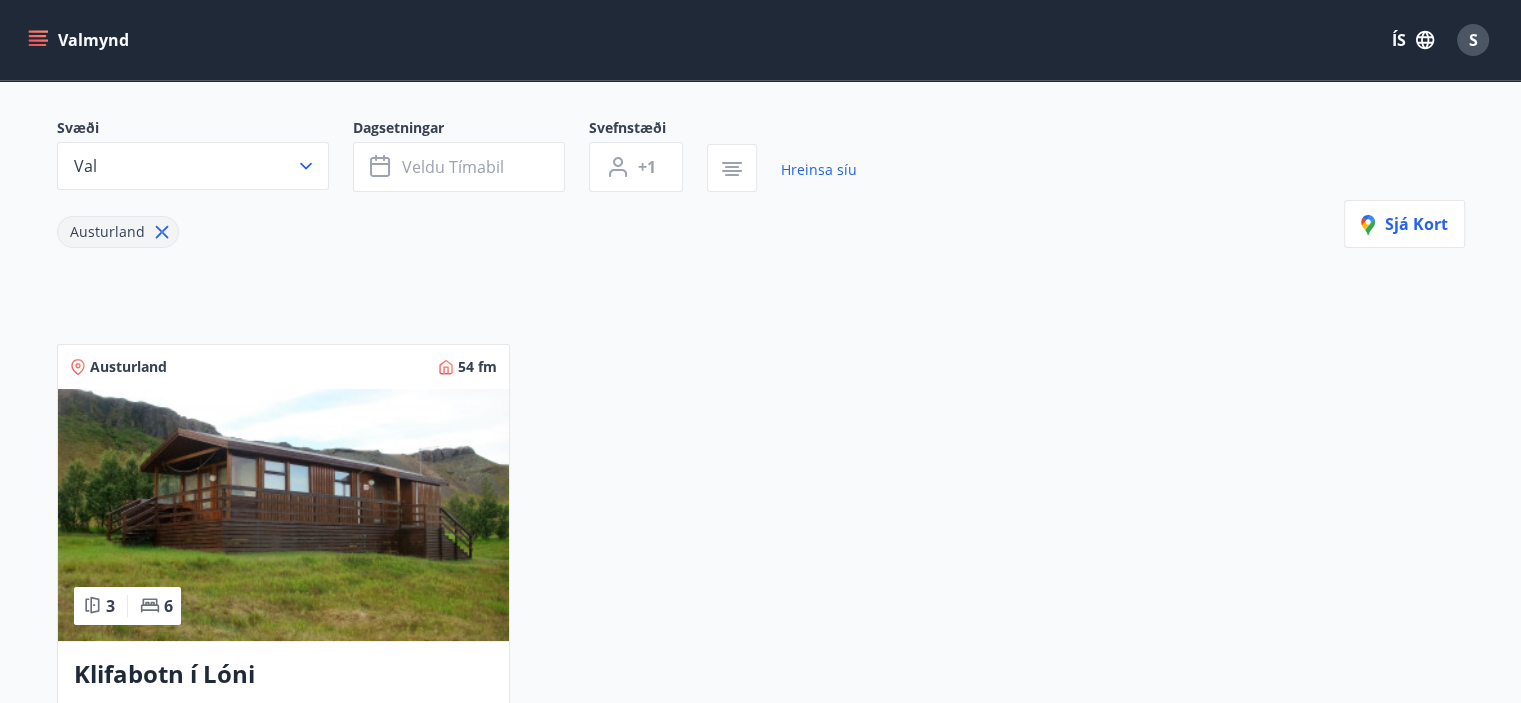 scroll, scrollTop: 400, scrollLeft: 0, axis: vertical 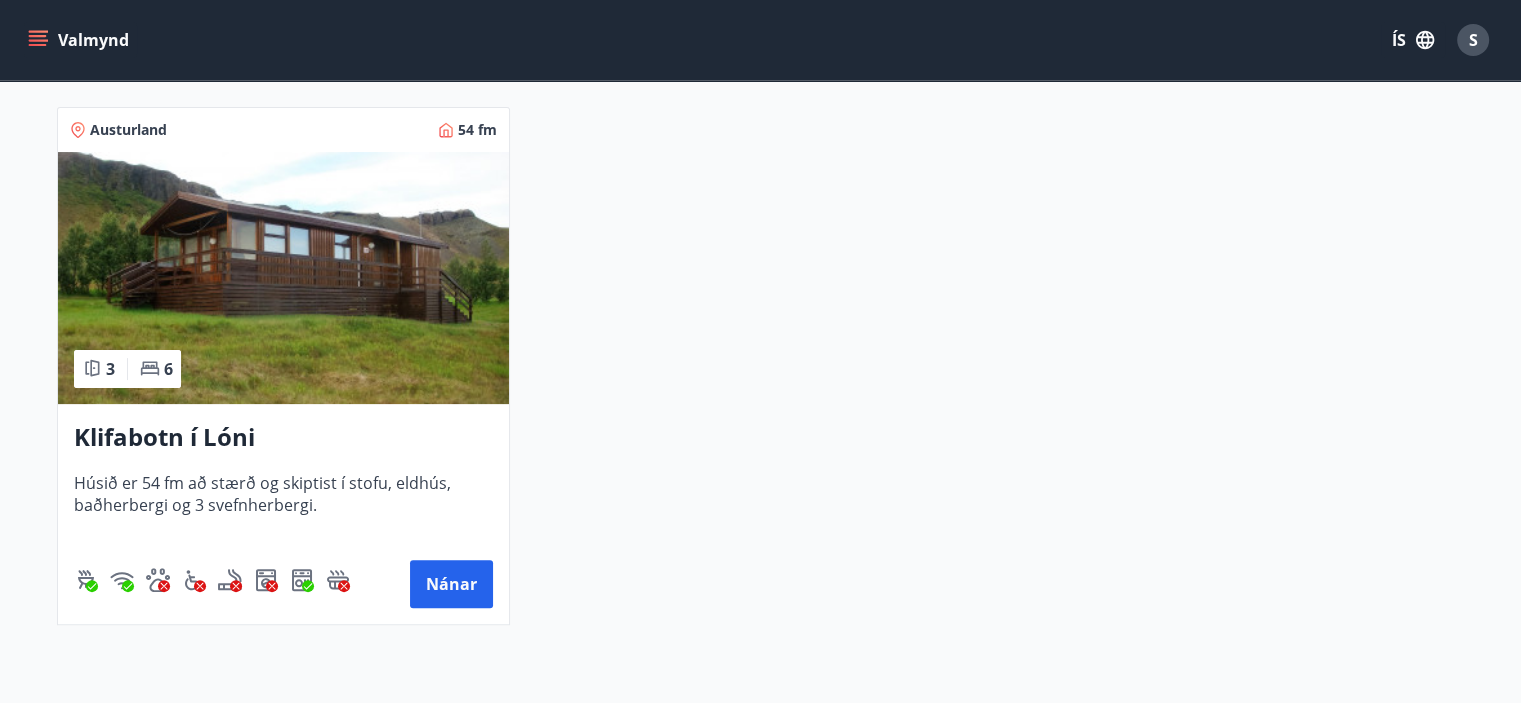 click at bounding box center (283, 278) 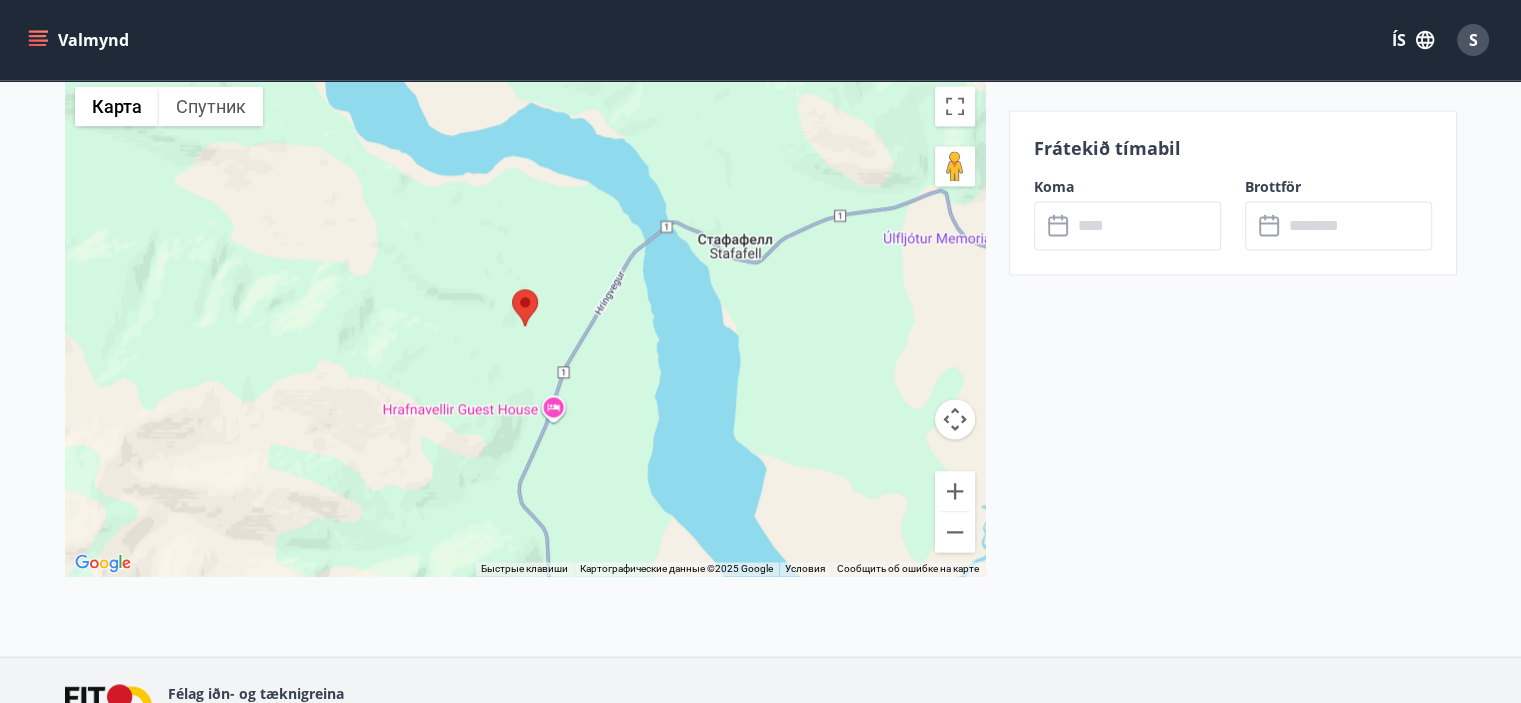 scroll, scrollTop: 2893, scrollLeft: 0, axis: vertical 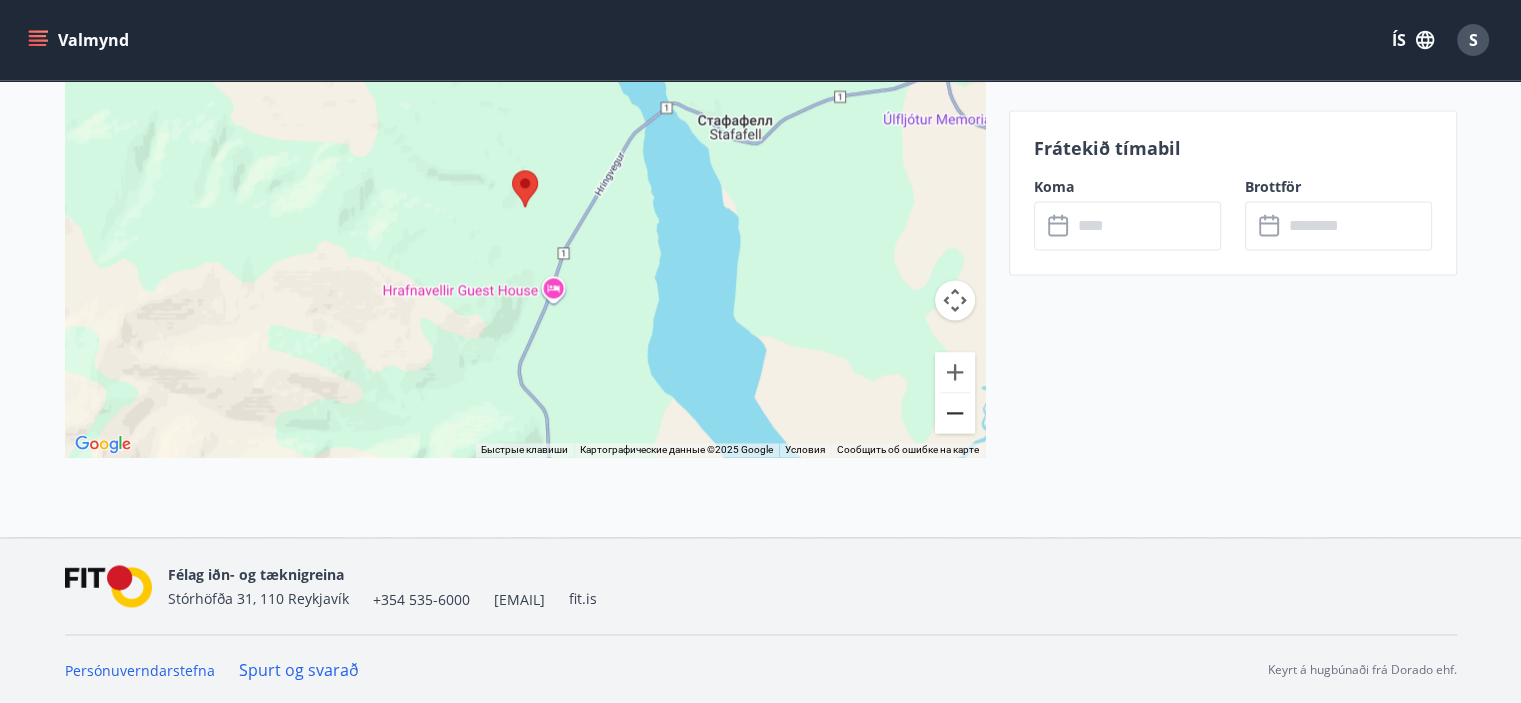 click at bounding box center [955, 413] 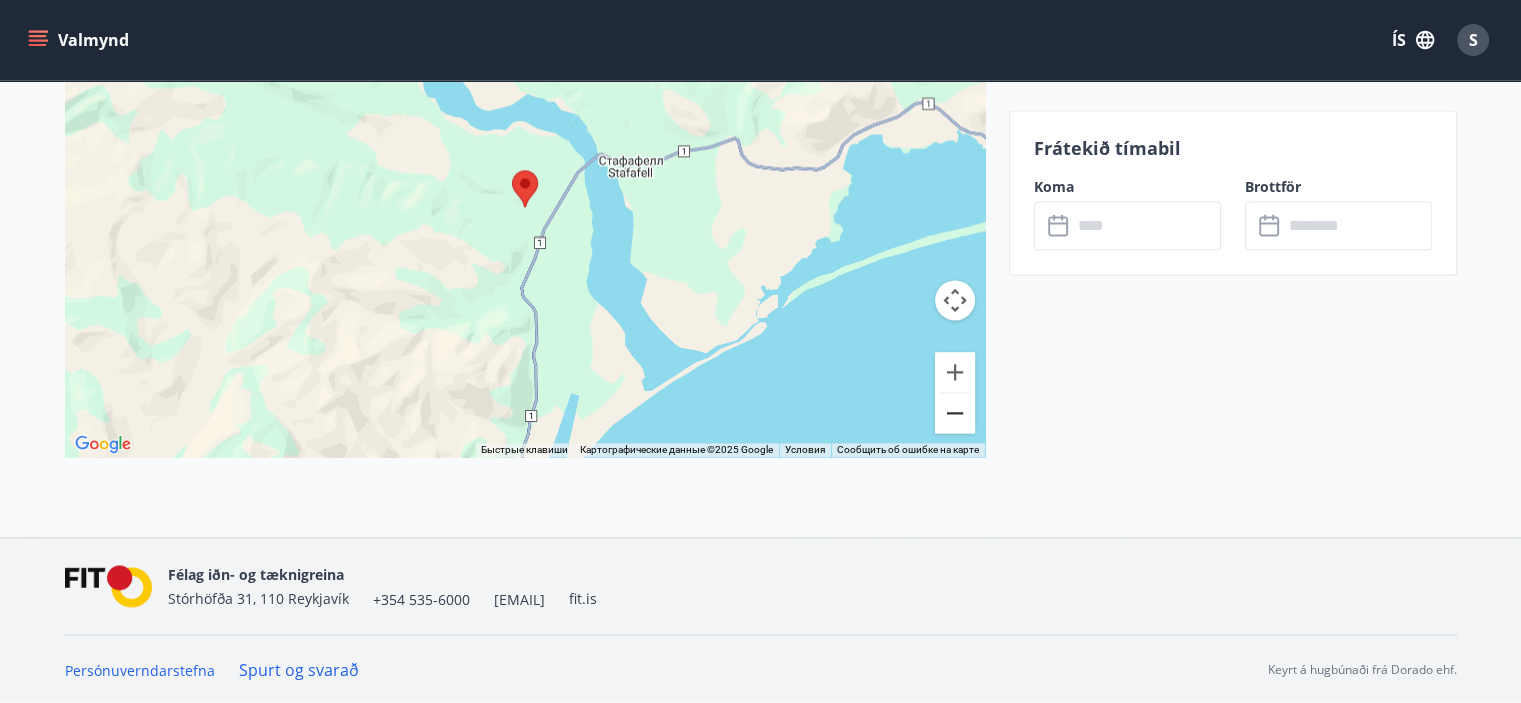 click at bounding box center [955, 413] 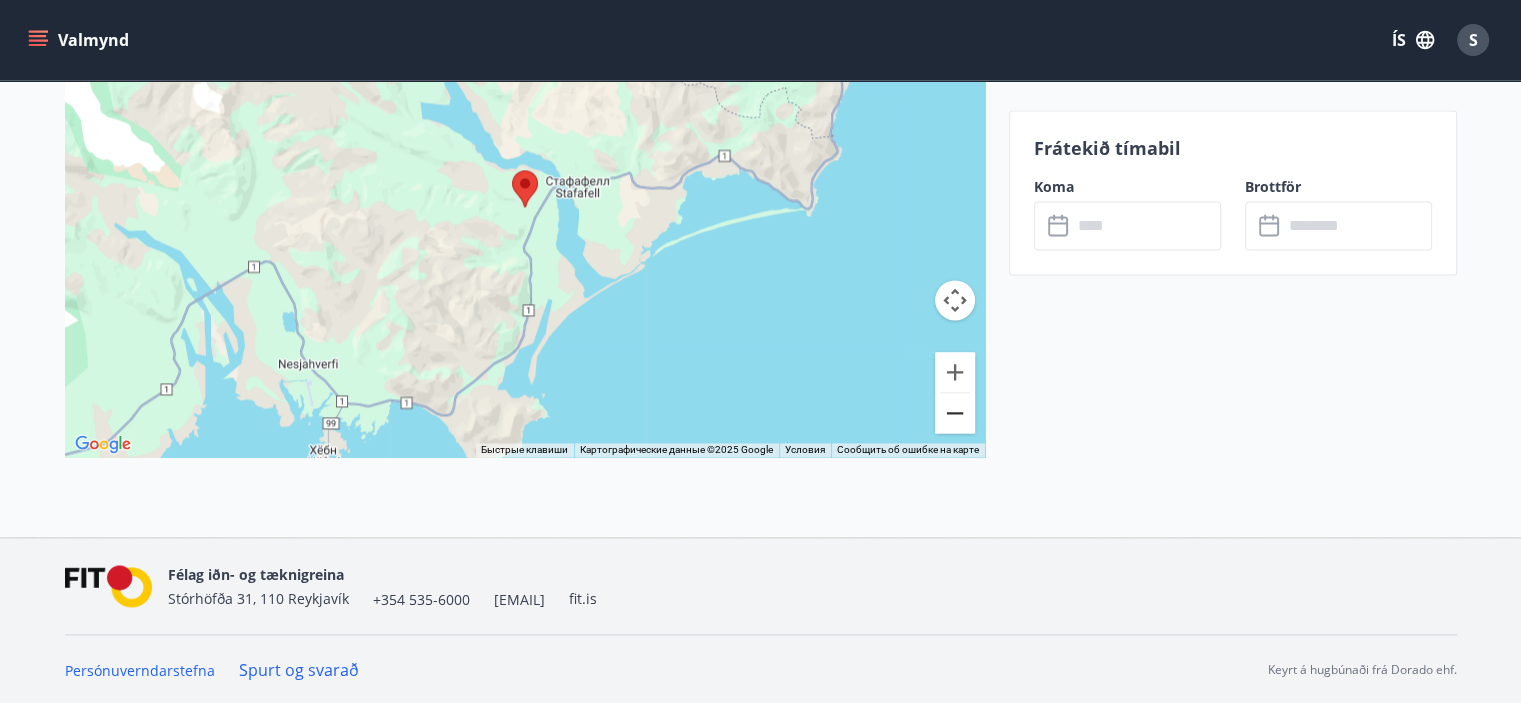 click at bounding box center [955, 413] 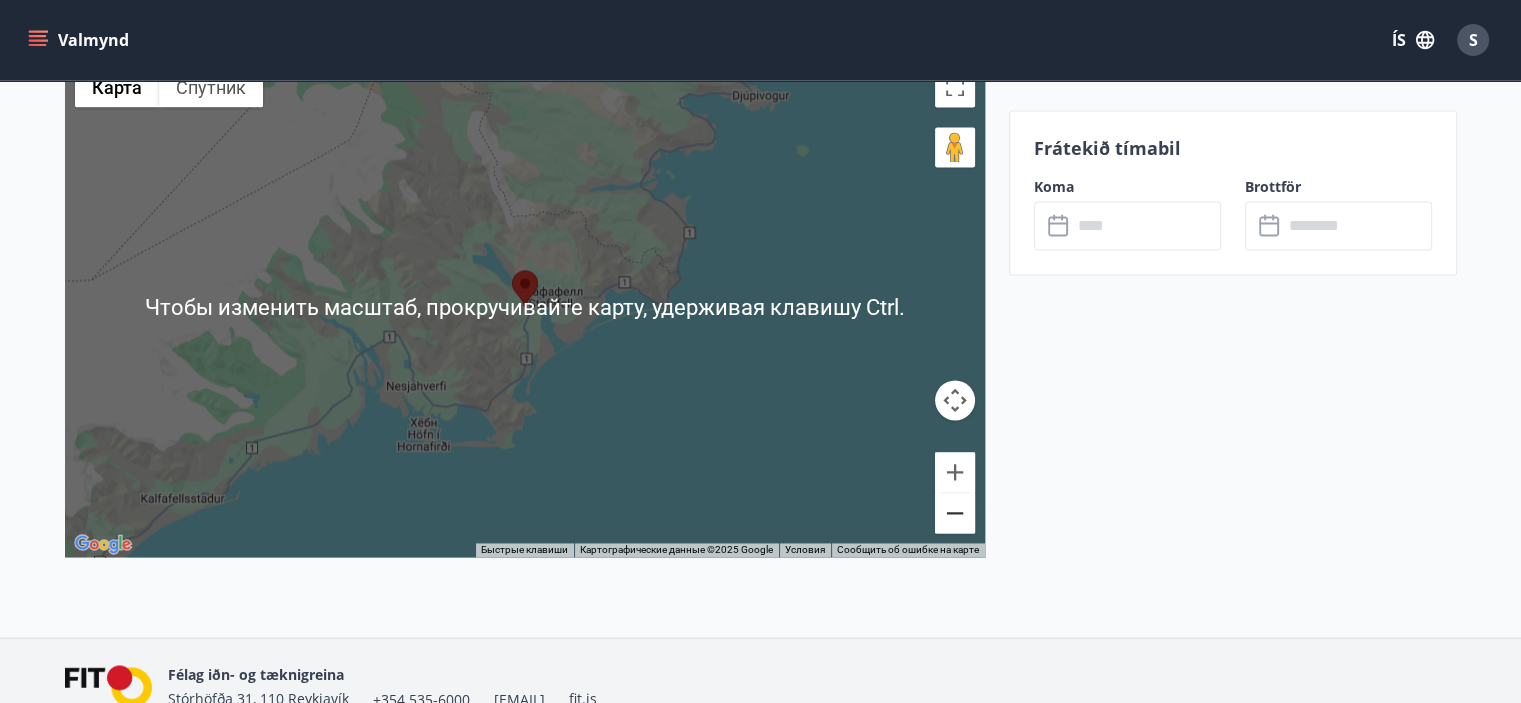 scroll, scrollTop: 2693, scrollLeft: 0, axis: vertical 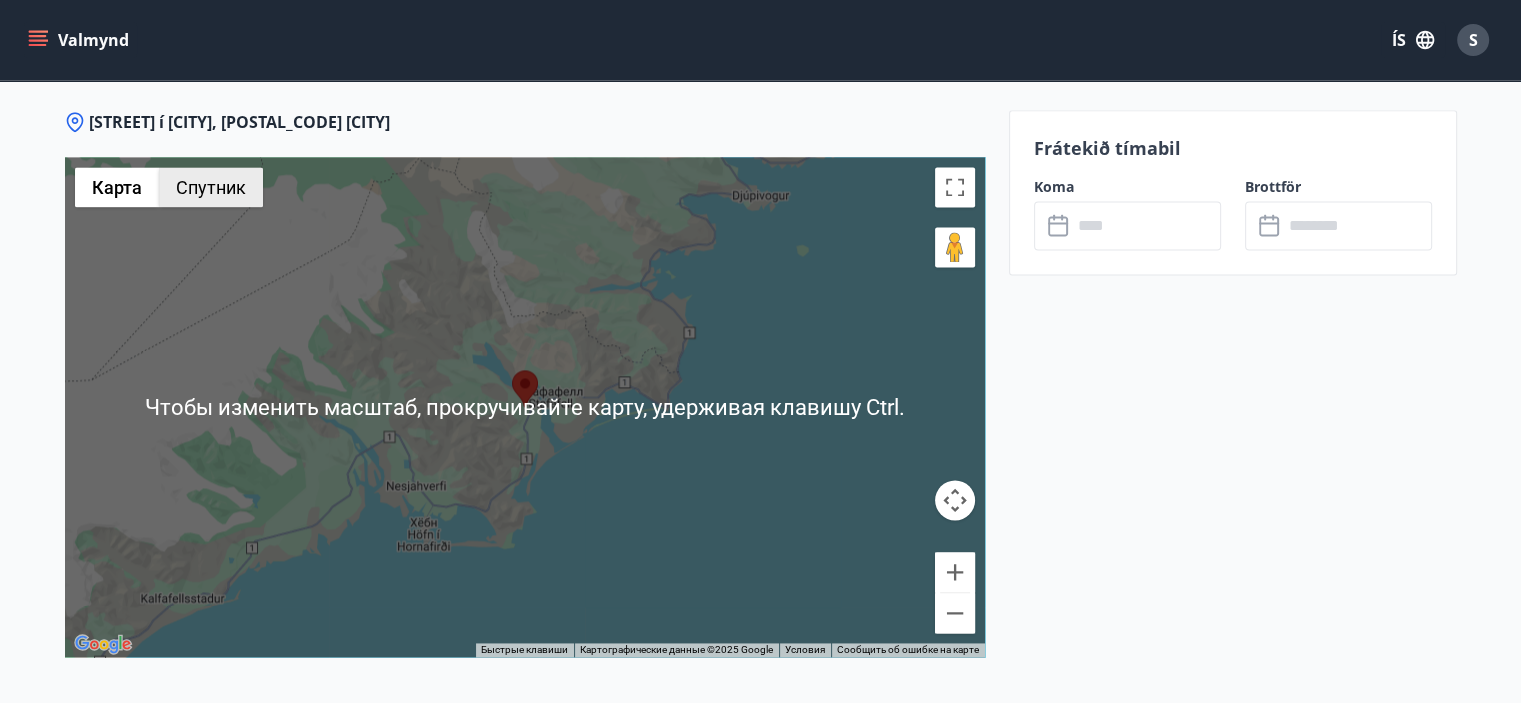 click on "Спутник" at bounding box center (211, 187) 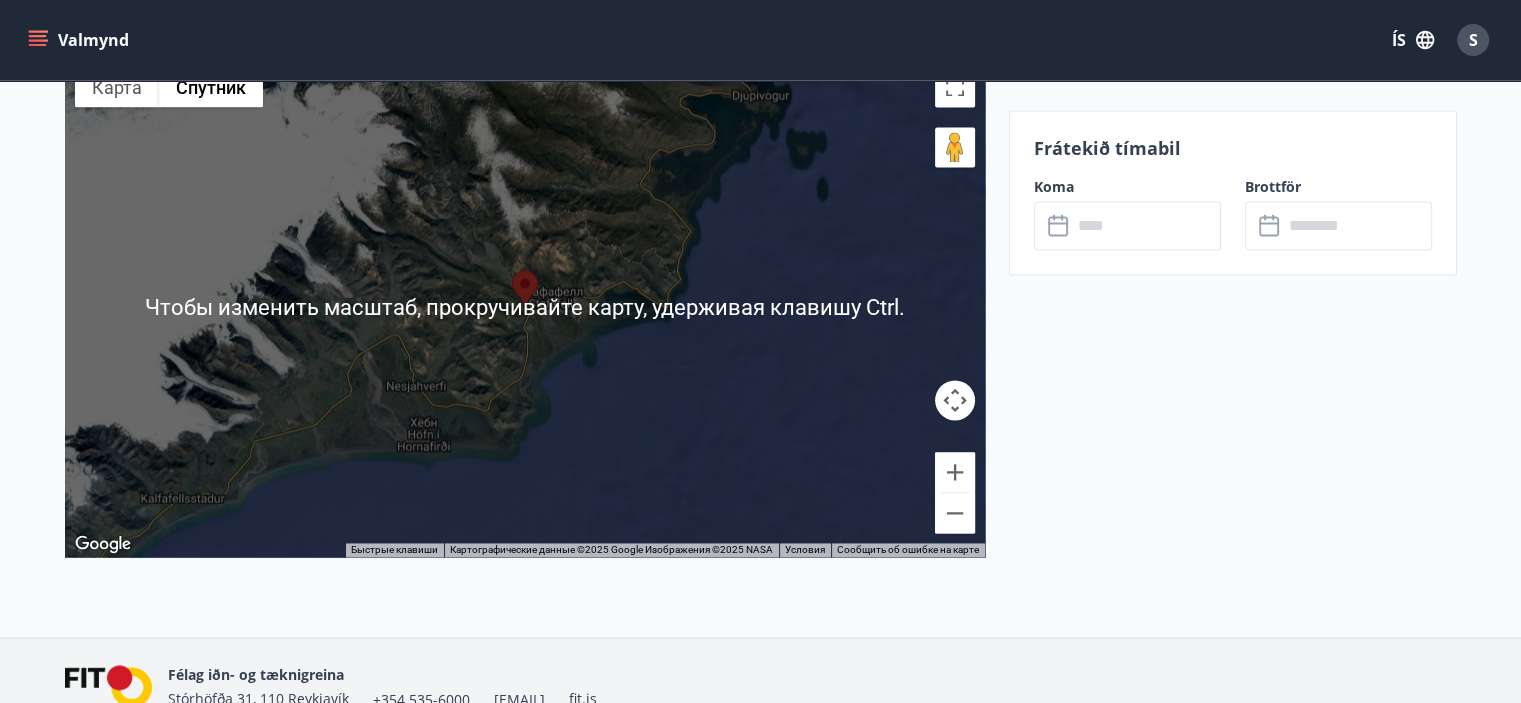 scroll, scrollTop: 2693, scrollLeft: 0, axis: vertical 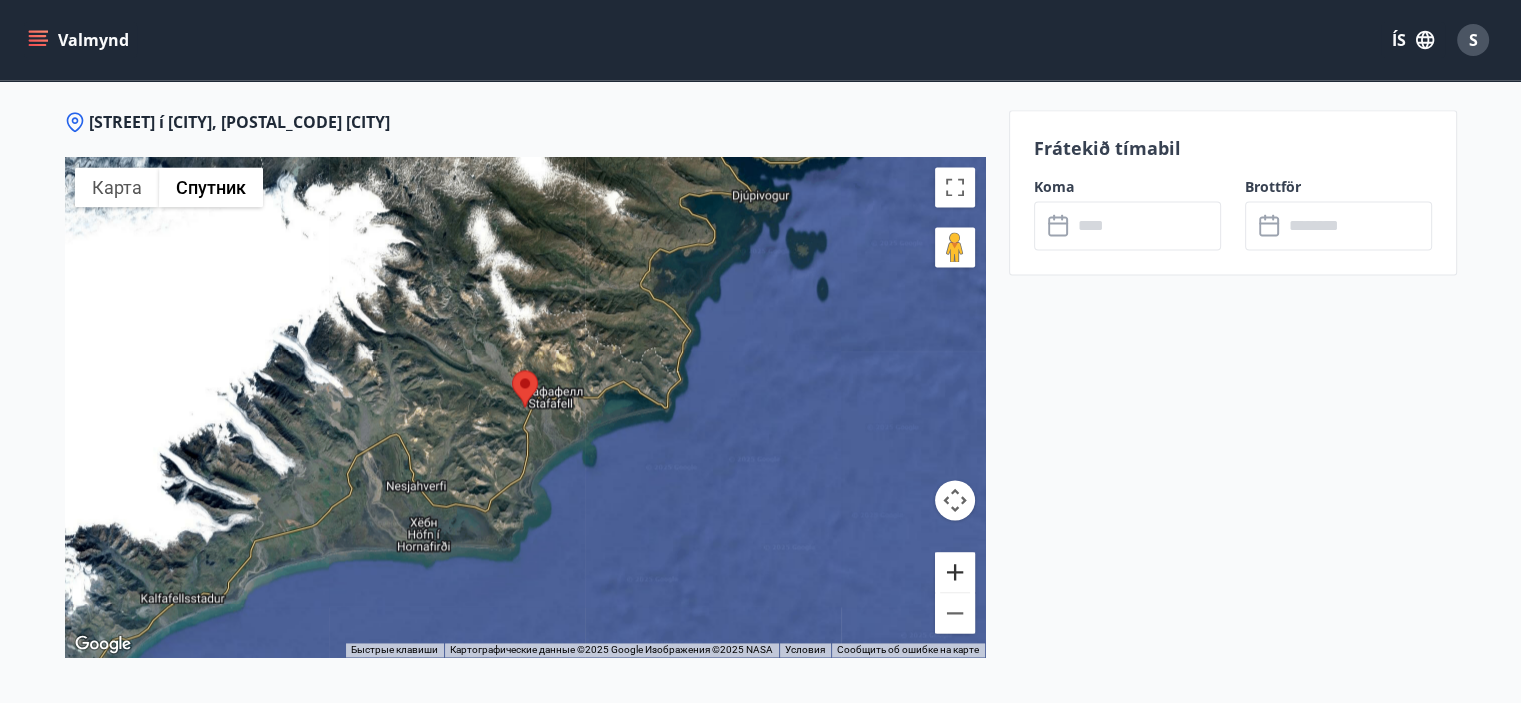 click at bounding box center (955, 572) 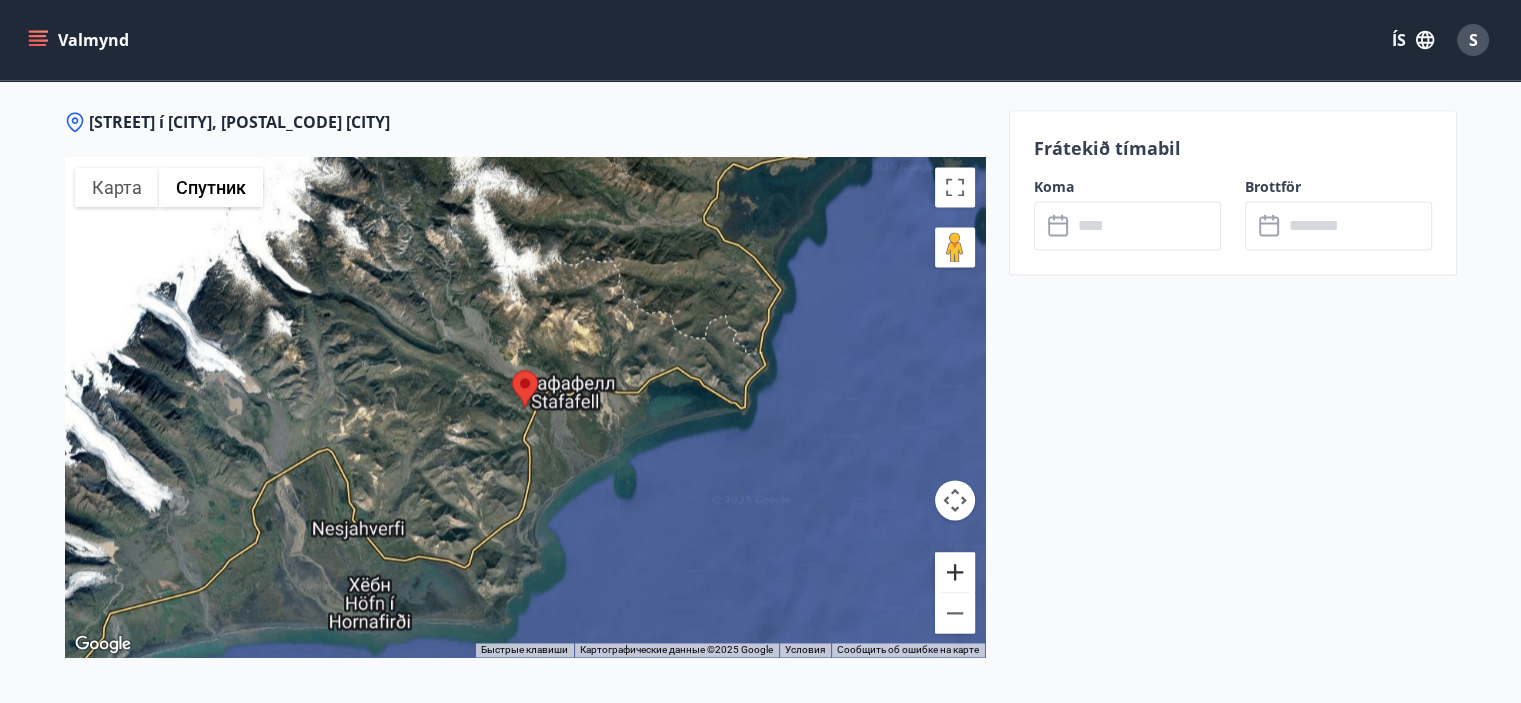click at bounding box center [955, 572] 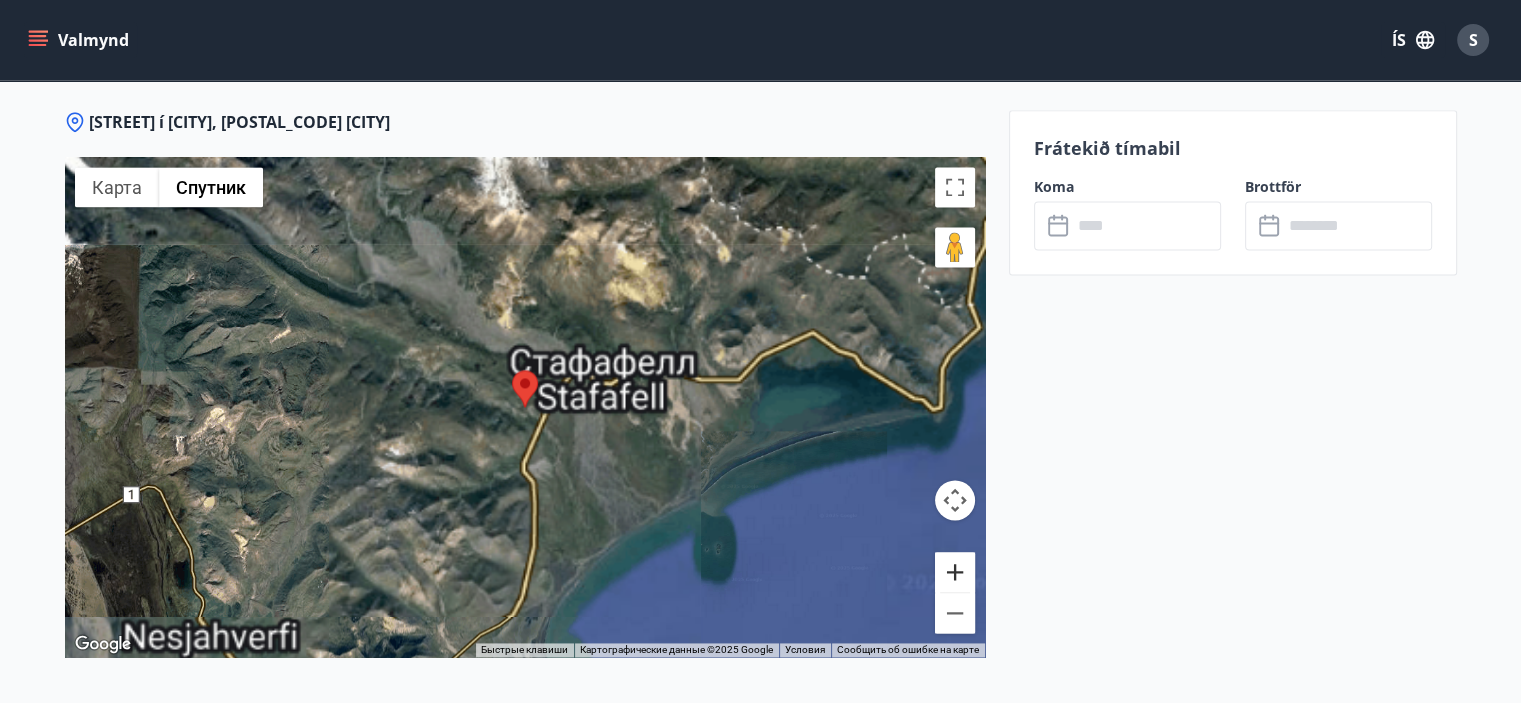 click at bounding box center (955, 572) 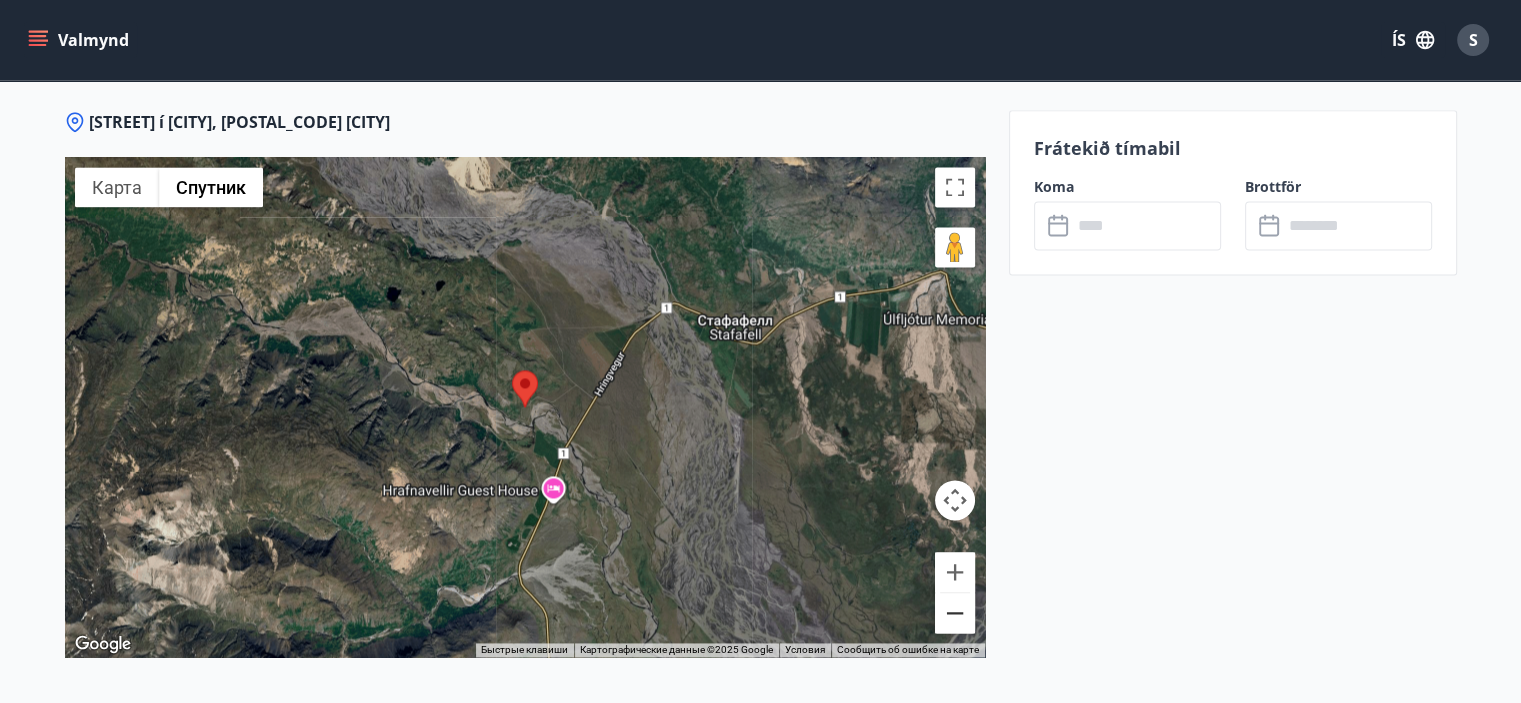 click at bounding box center (955, 613) 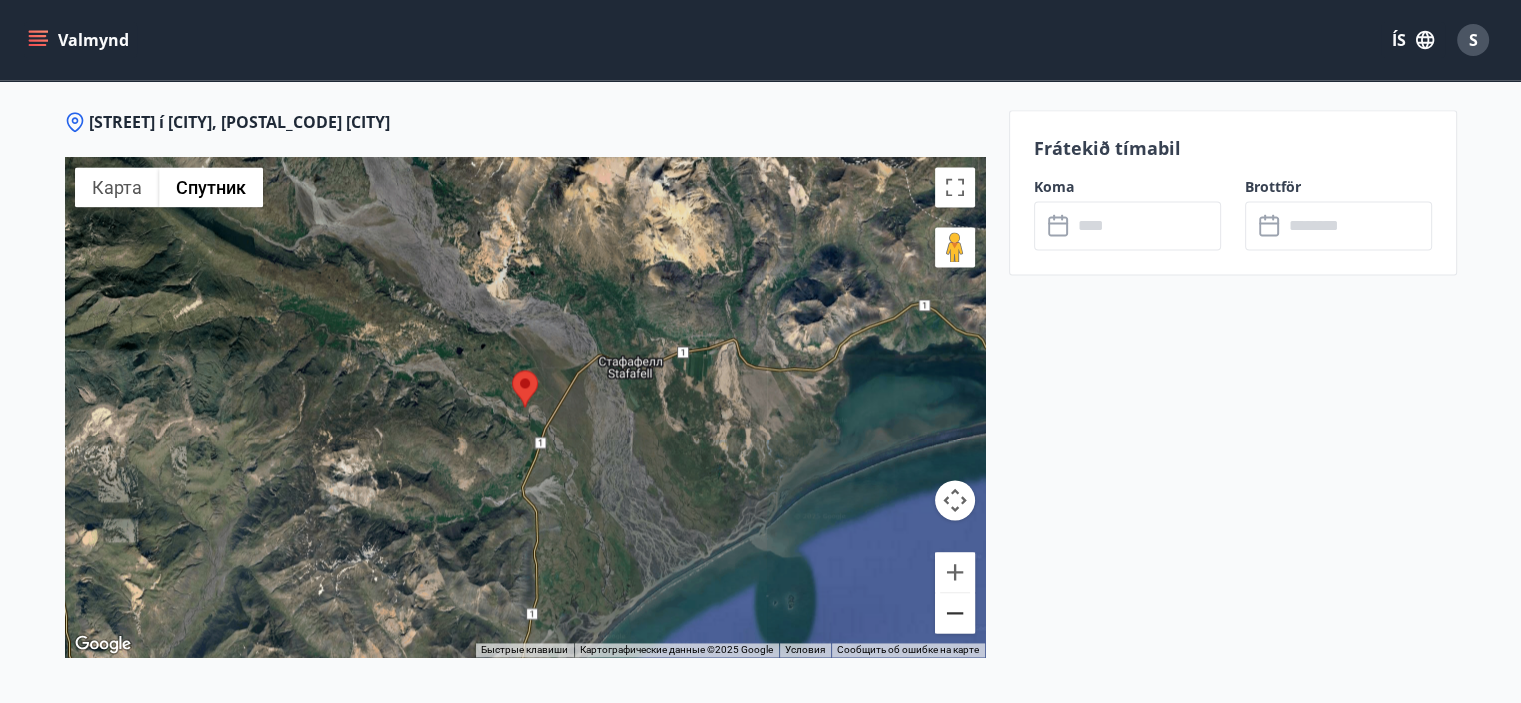 click at bounding box center (955, 613) 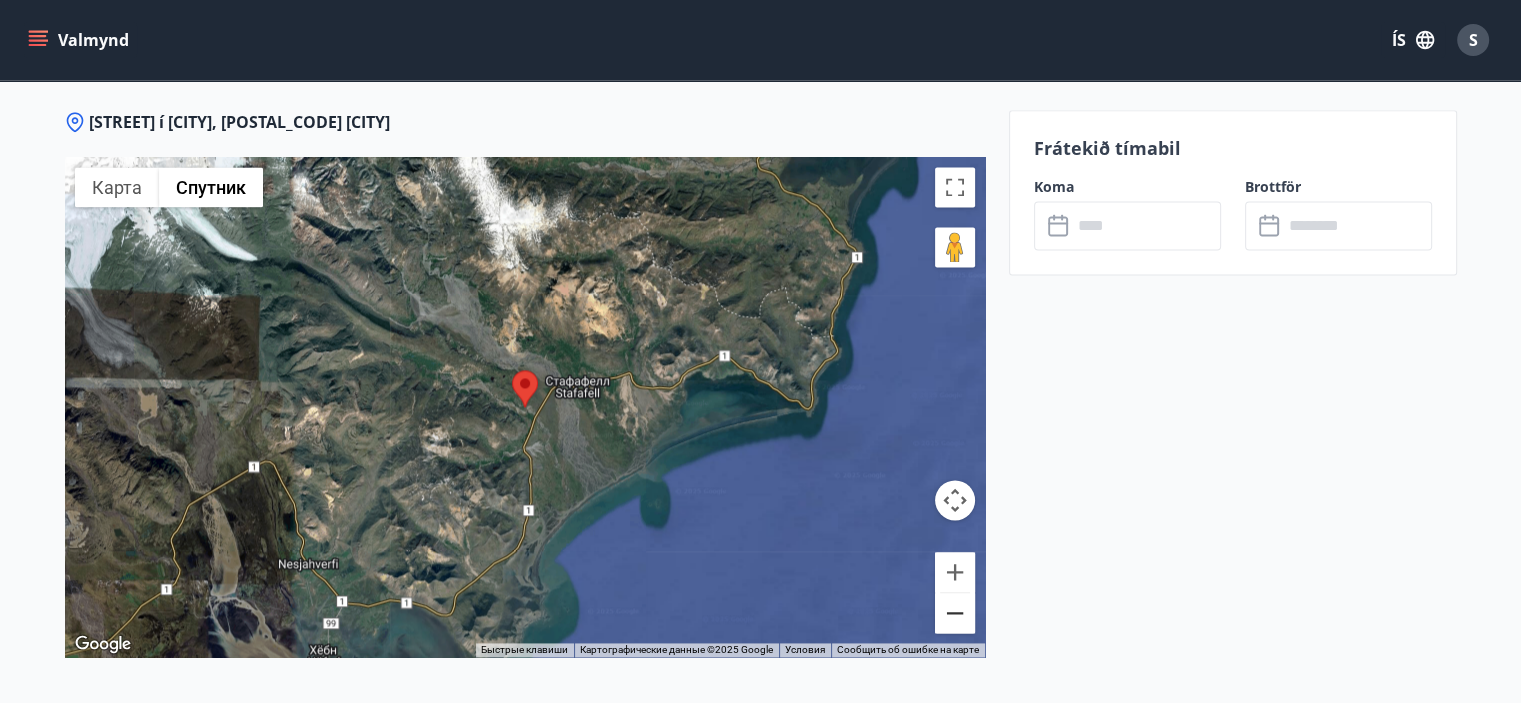 click at bounding box center [955, 613] 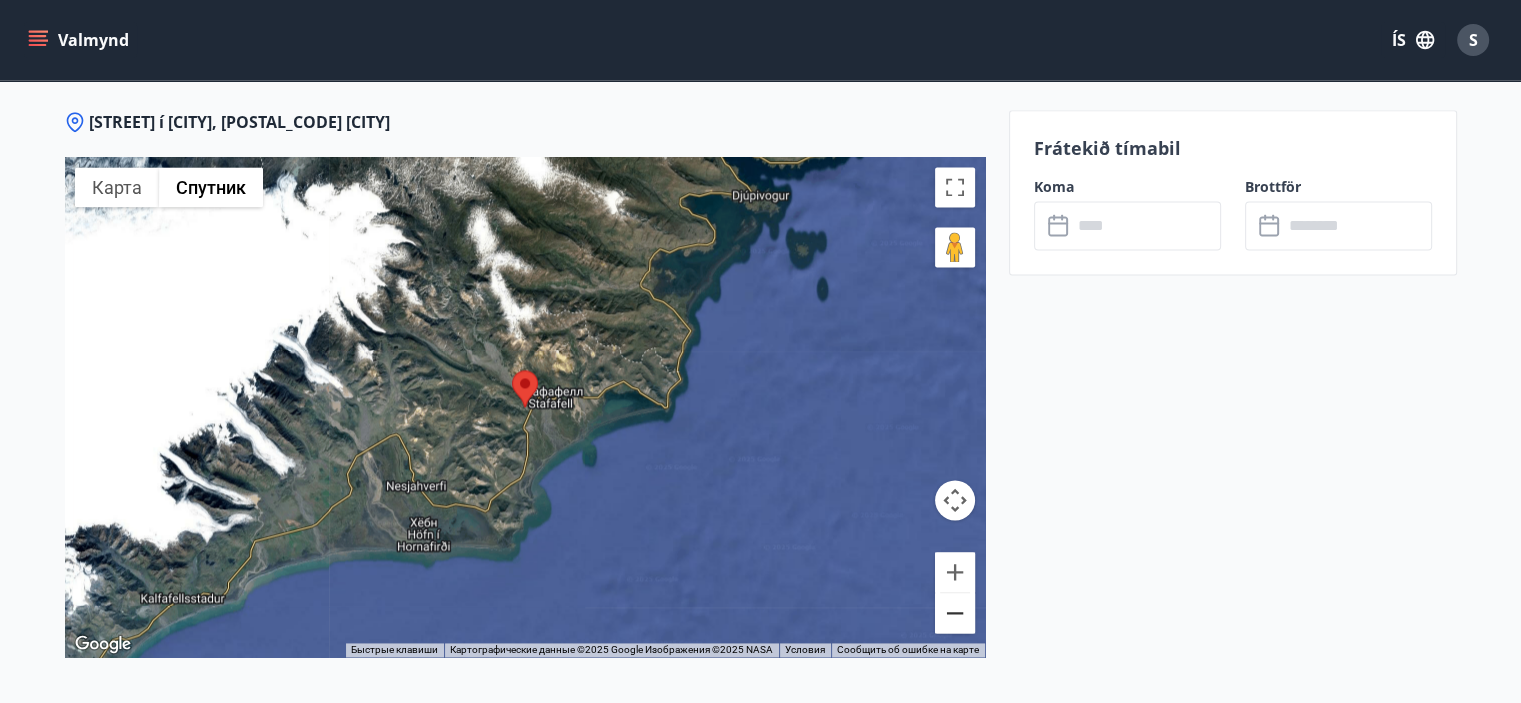 click at bounding box center (955, 613) 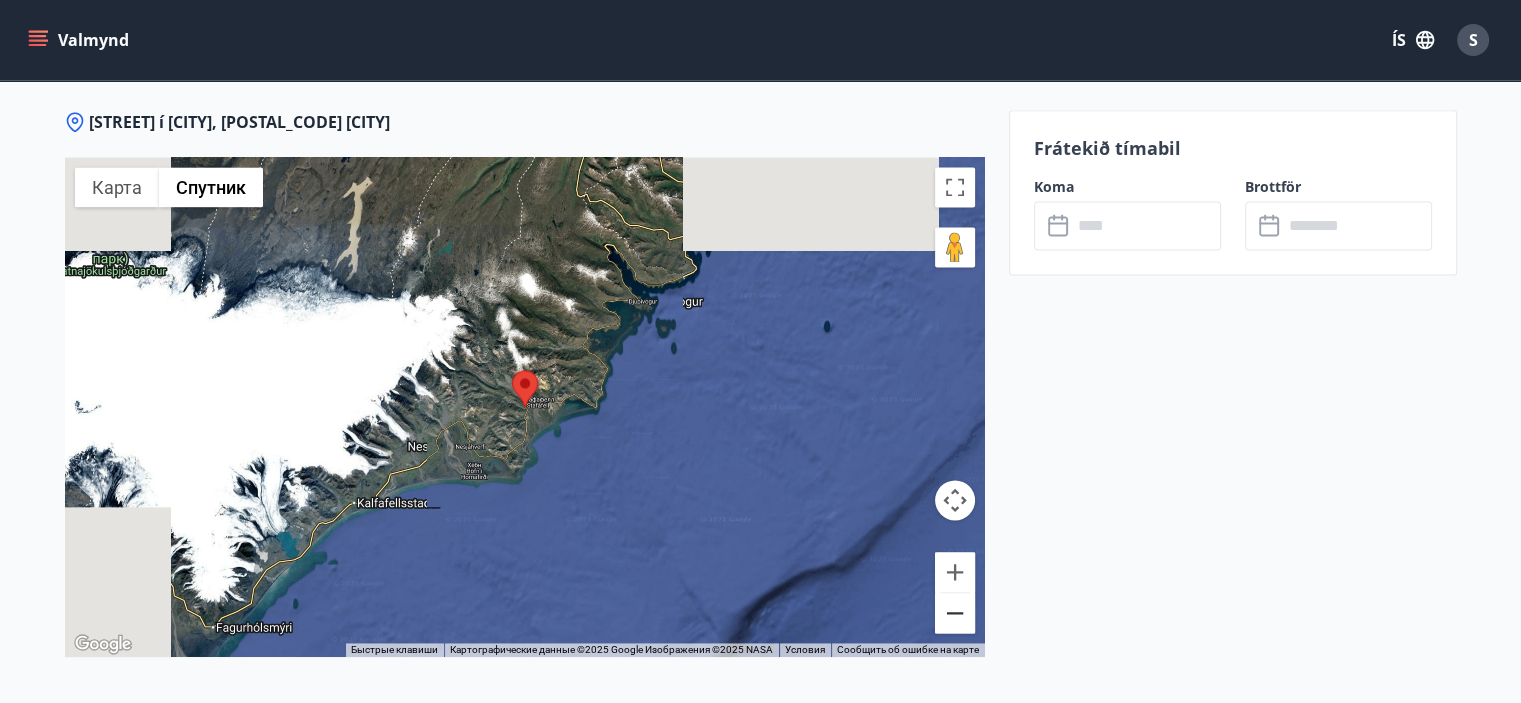 click at bounding box center [955, 613] 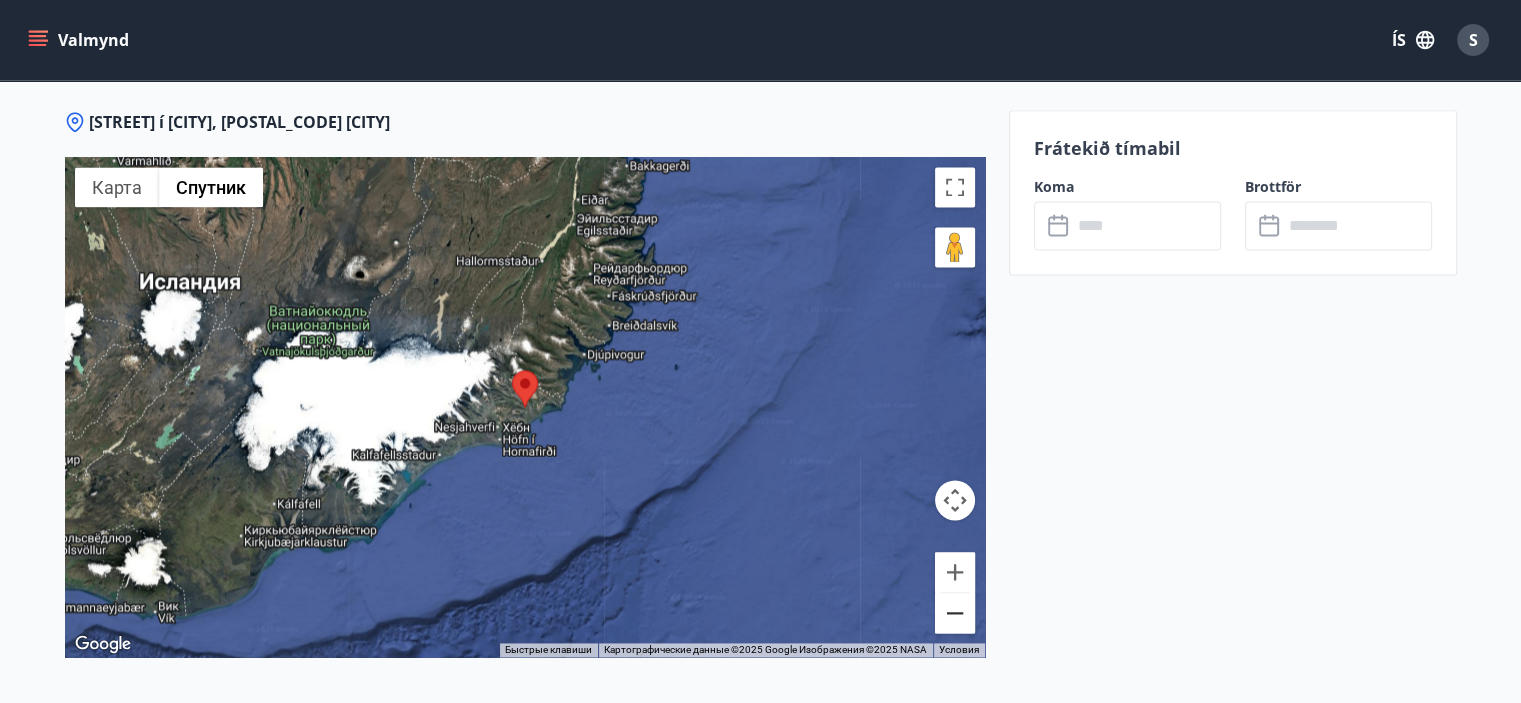 click at bounding box center [955, 613] 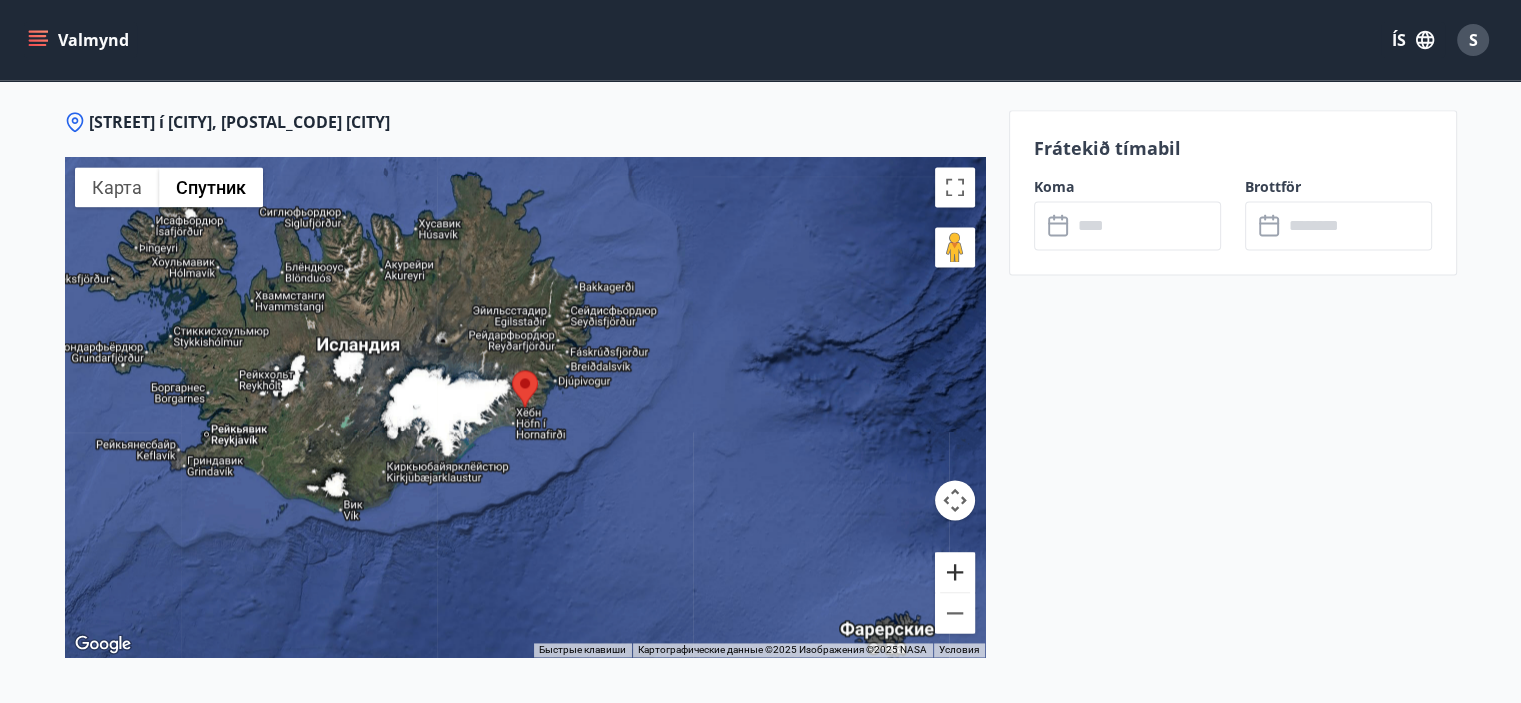 click at bounding box center (955, 572) 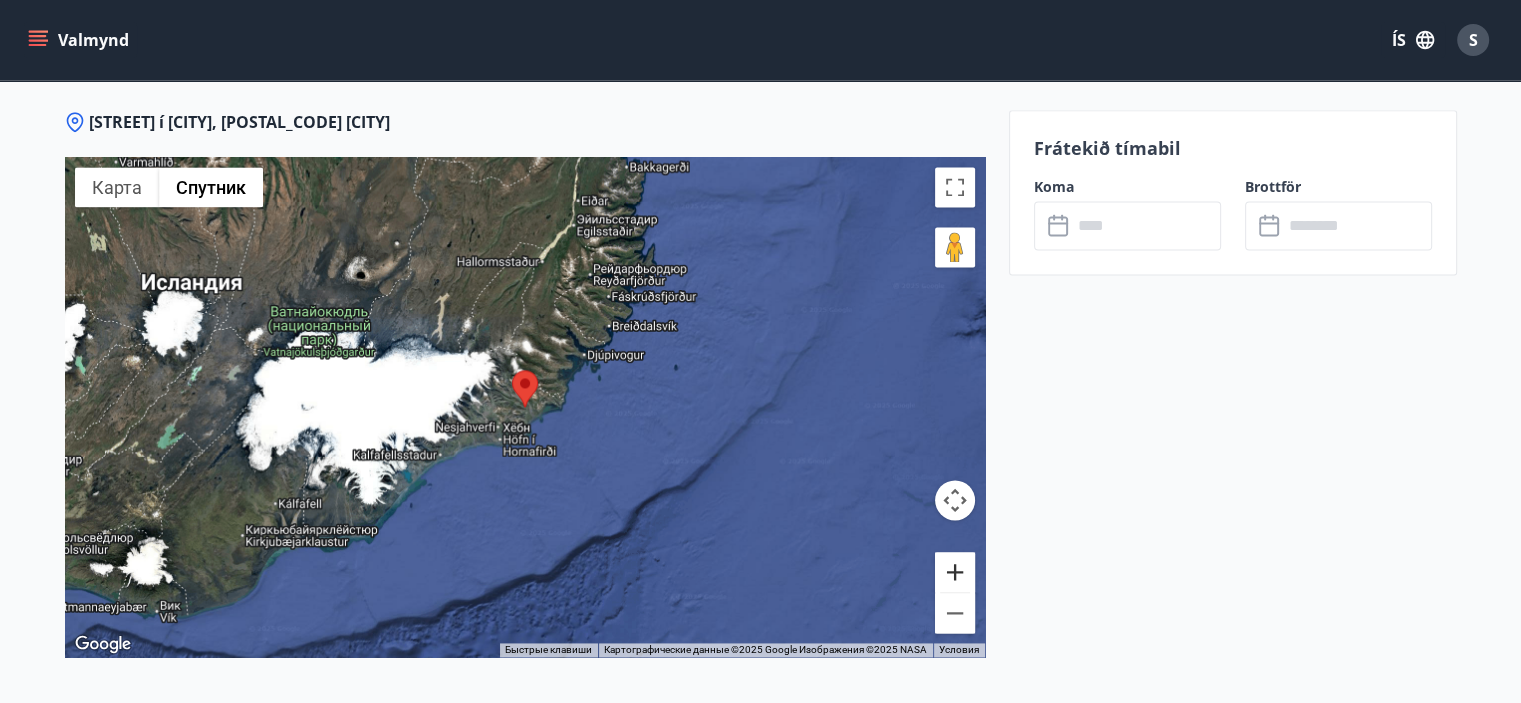 click at bounding box center [955, 572] 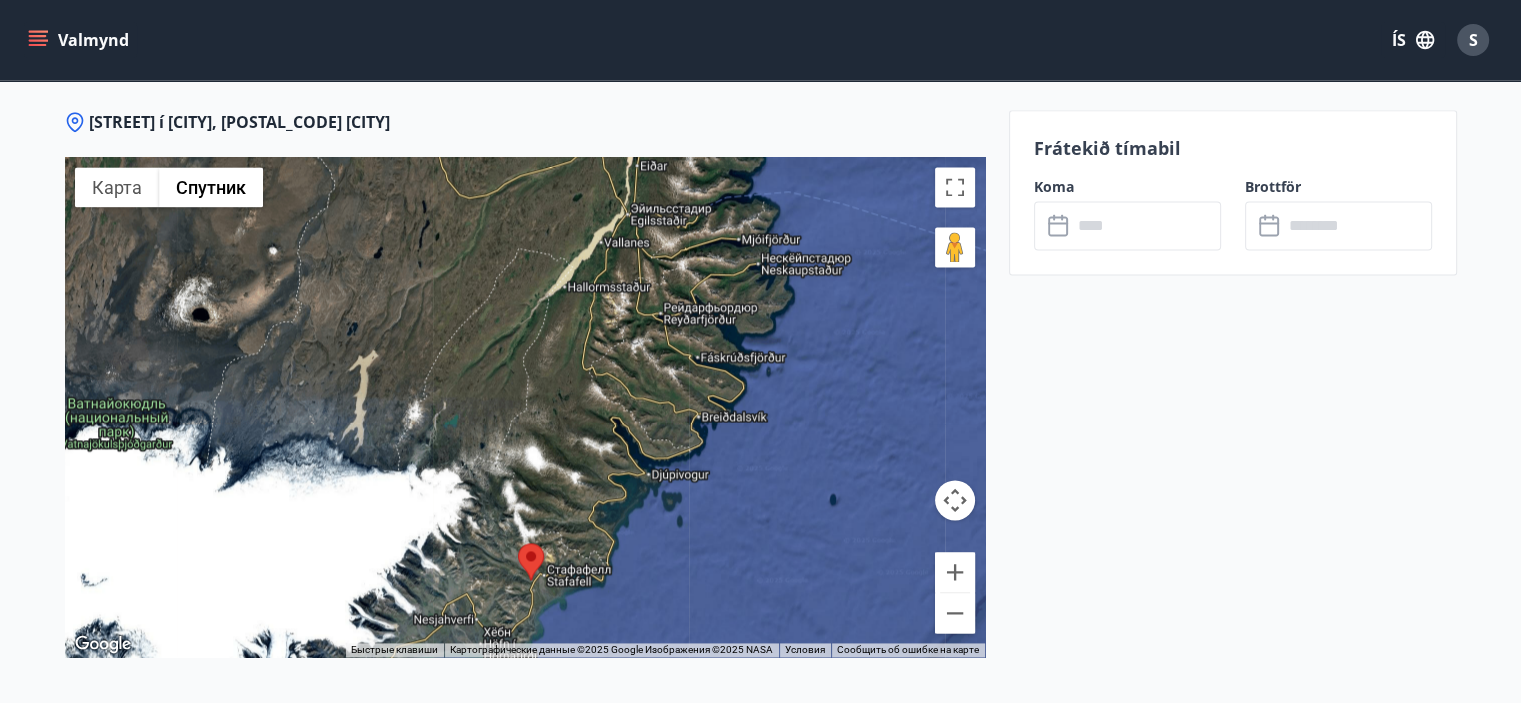 drag, startPoint x: 814, startPoint y: 249, endPoint x: 820, endPoint y: 425, distance: 176.10225 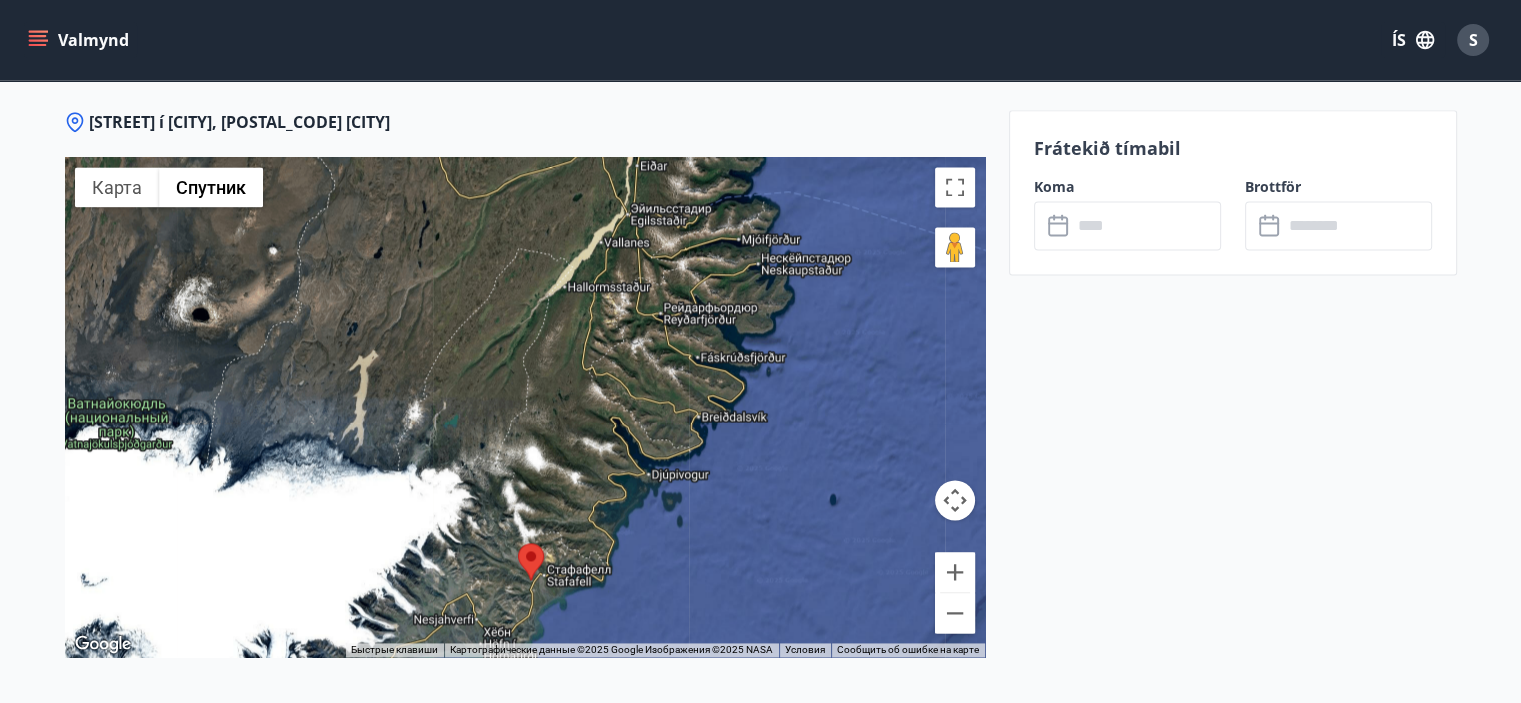 click on "Для навигации используйте клавиши со стрелками." at bounding box center [525, 407] 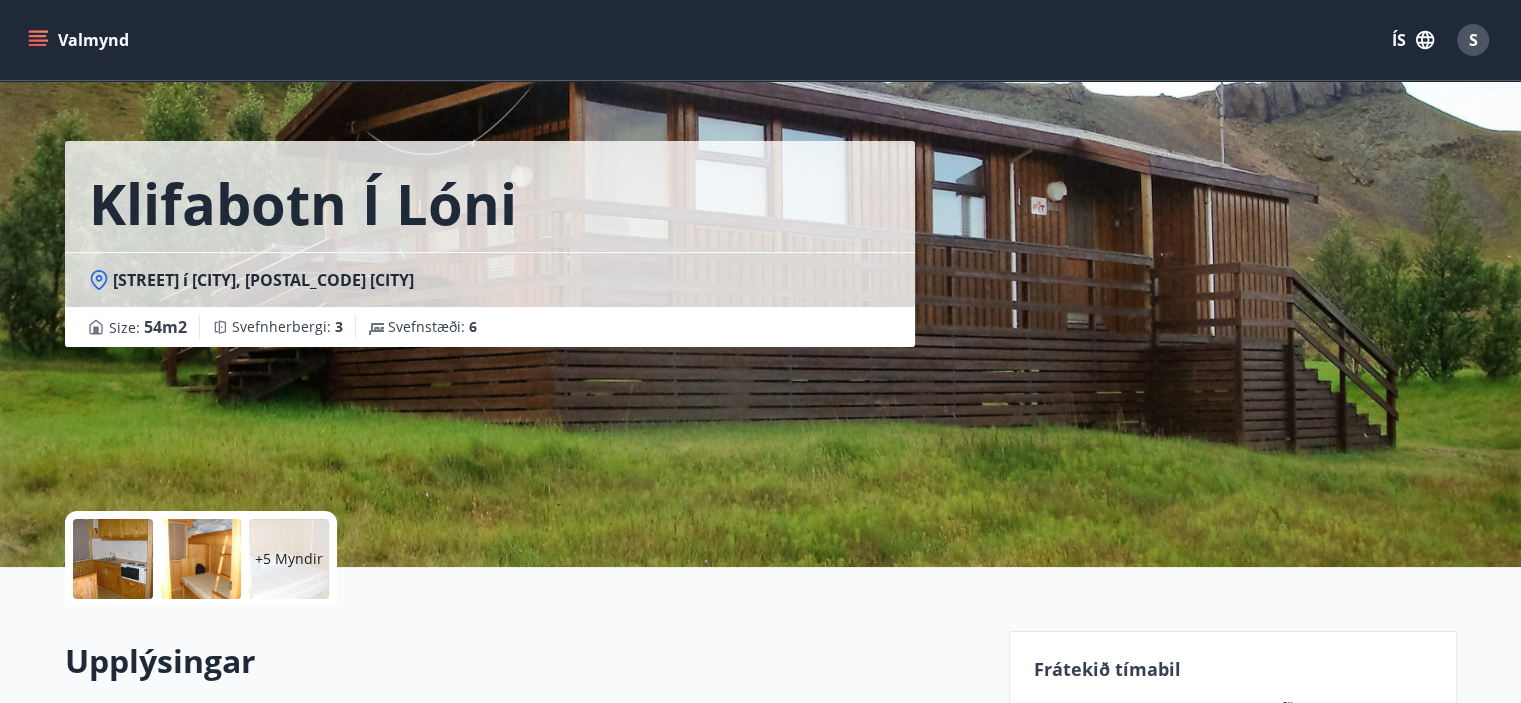scroll, scrollTop: 0, scrollLeft: 0, axis: both 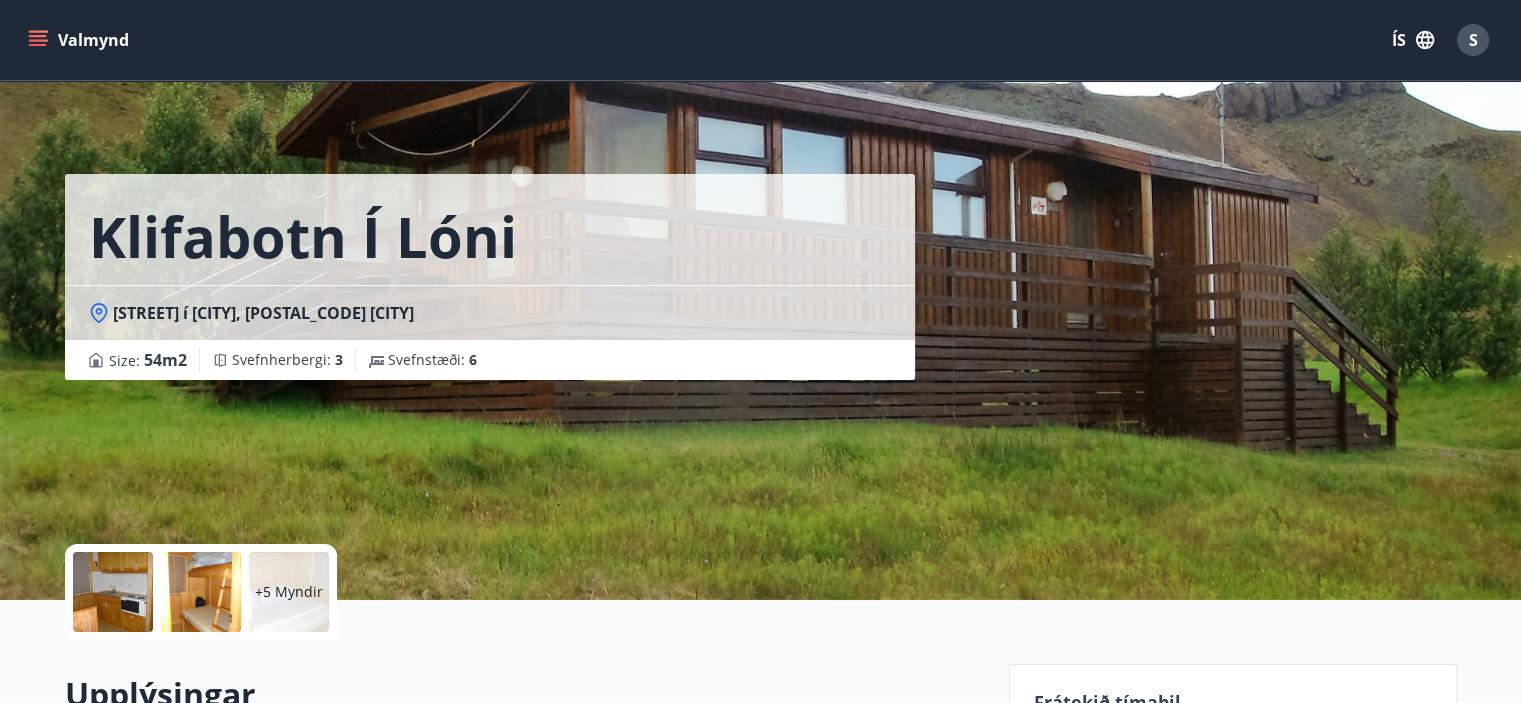 click on "+5 Myndir" at bounding box center [289, 592] 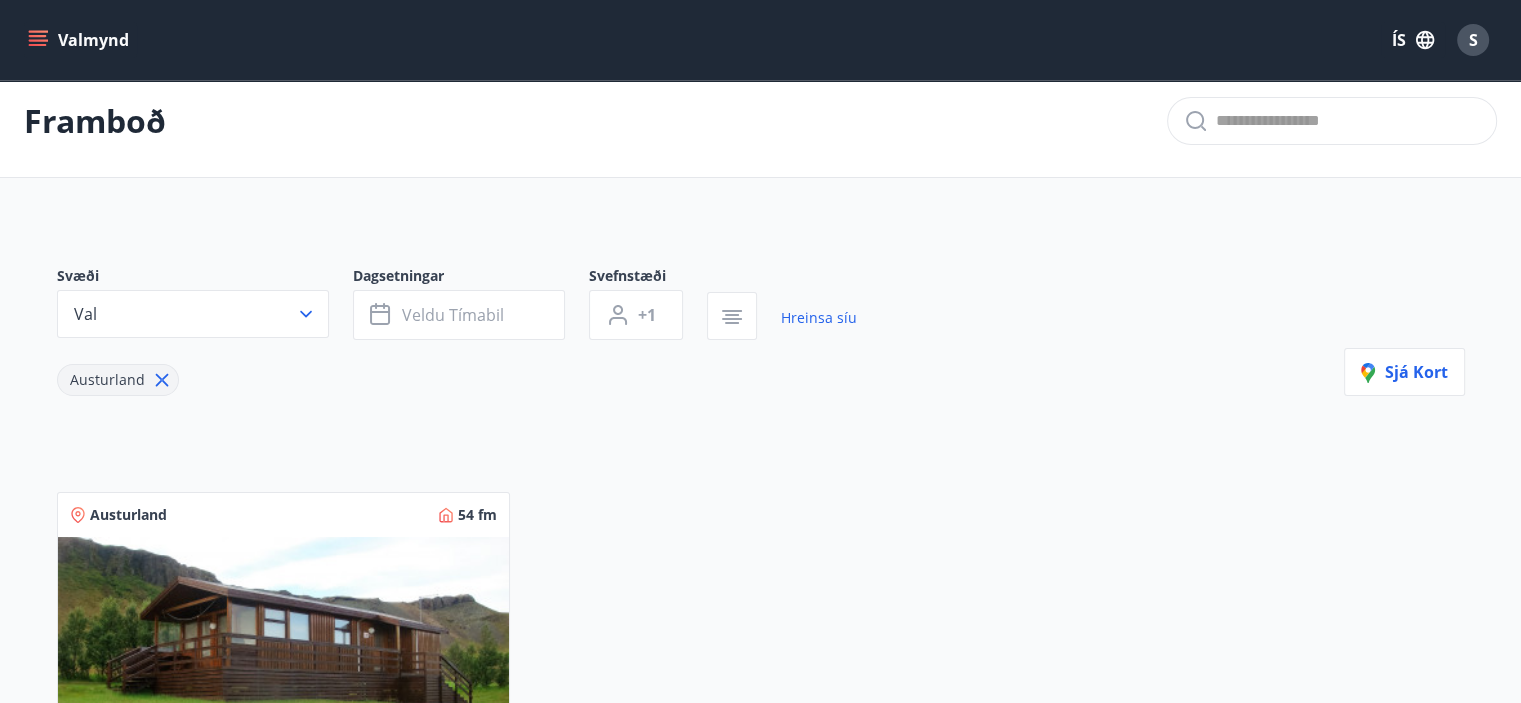 scroll, scrollTop: 0, scrollLeft: 0, axis: both 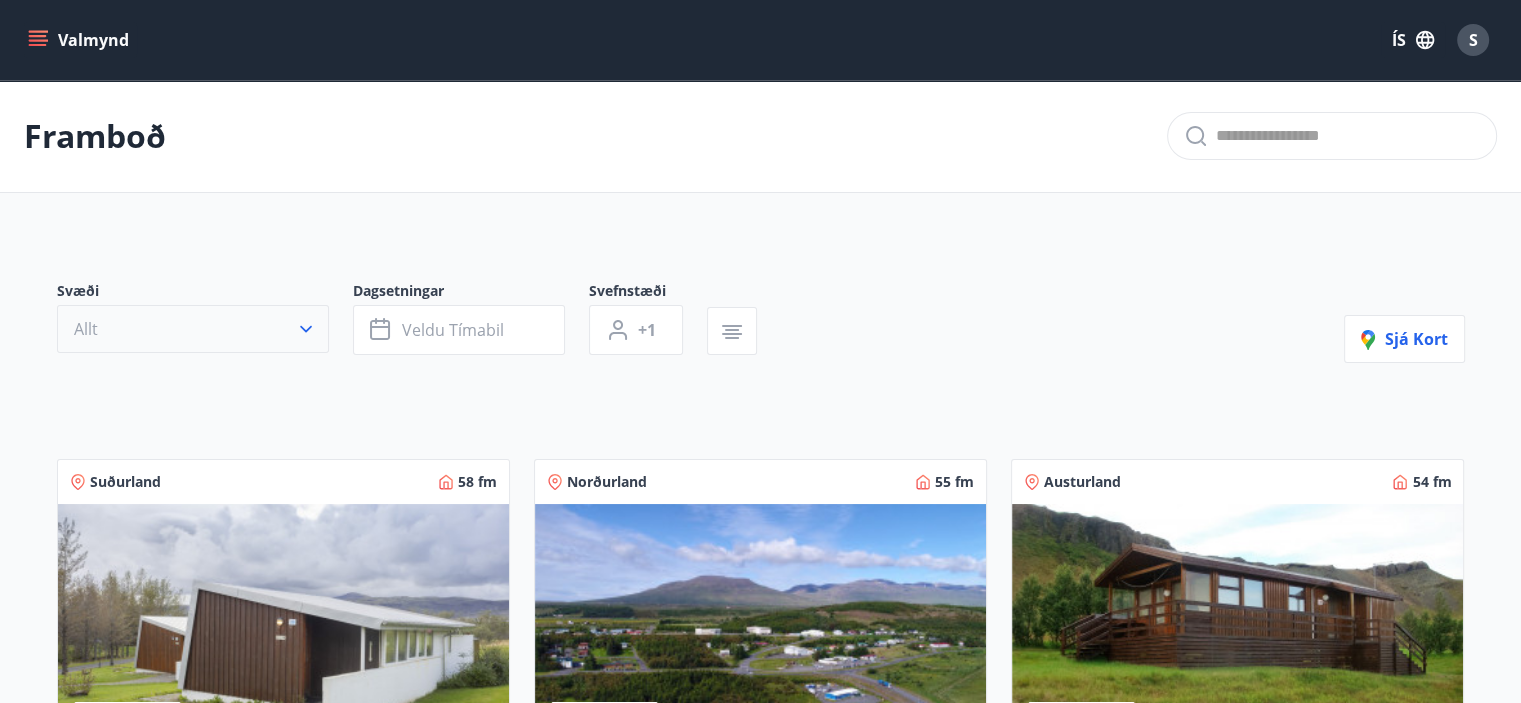 click on "Allt" at bounding box center [193, 329] 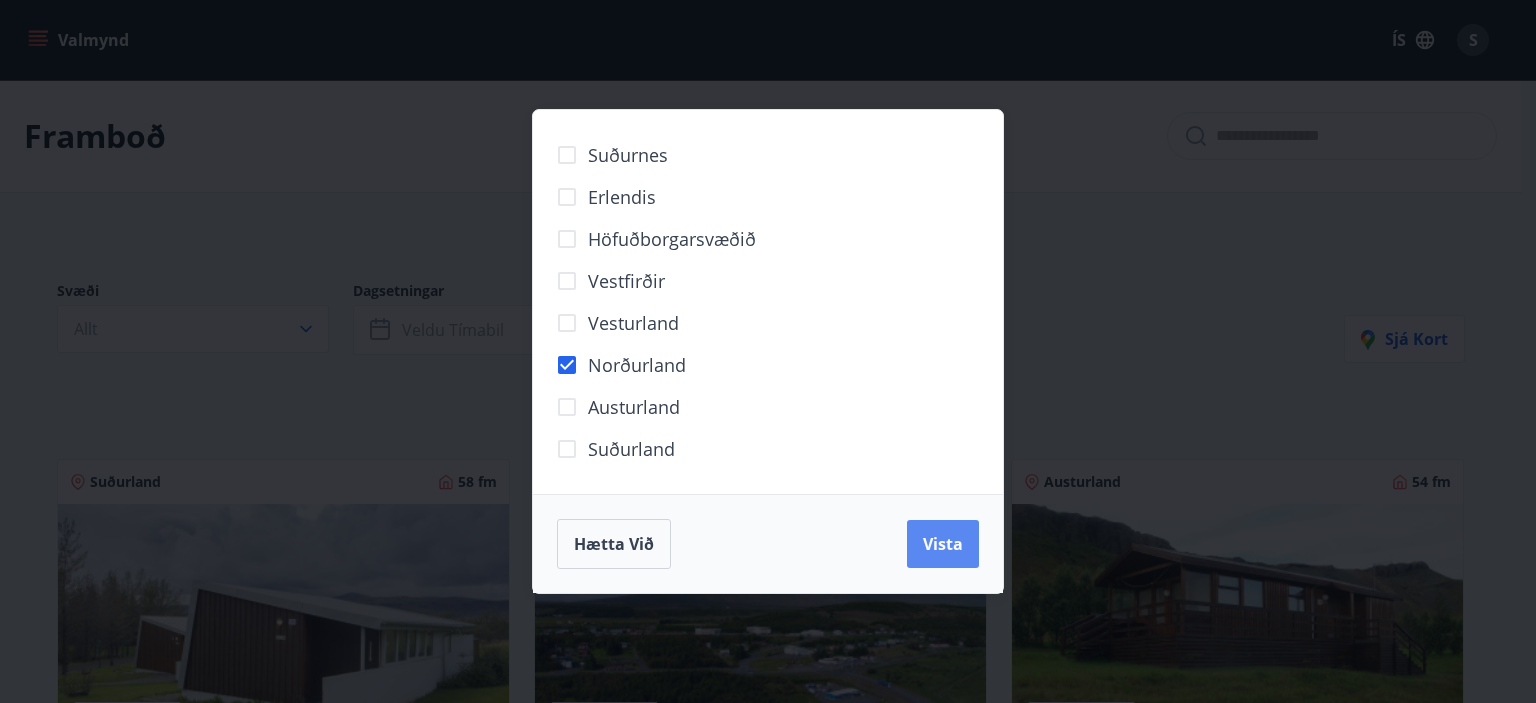 click on "Vista" at bounding box center (943, 544) 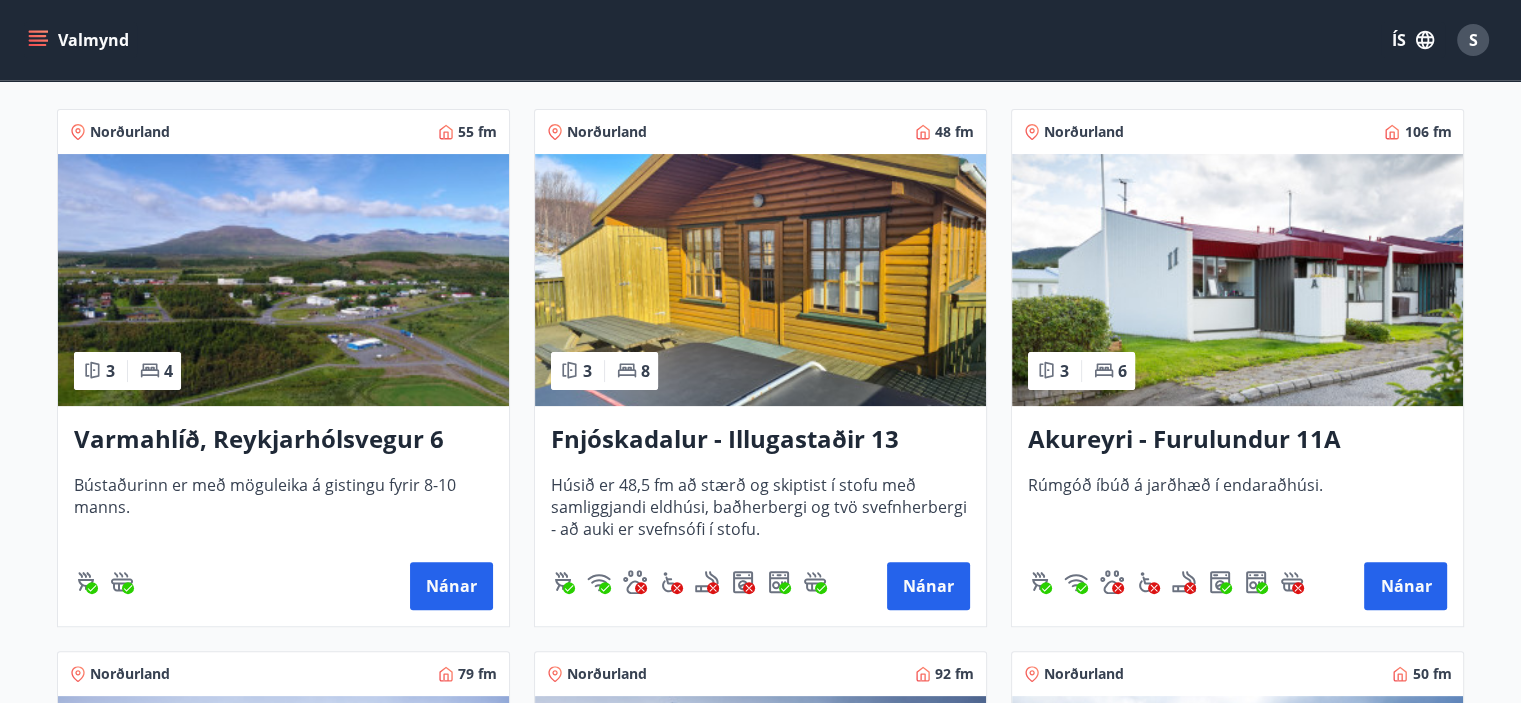 scroll, scrollTop: 400, scrollLeft: 0, axis: vertical 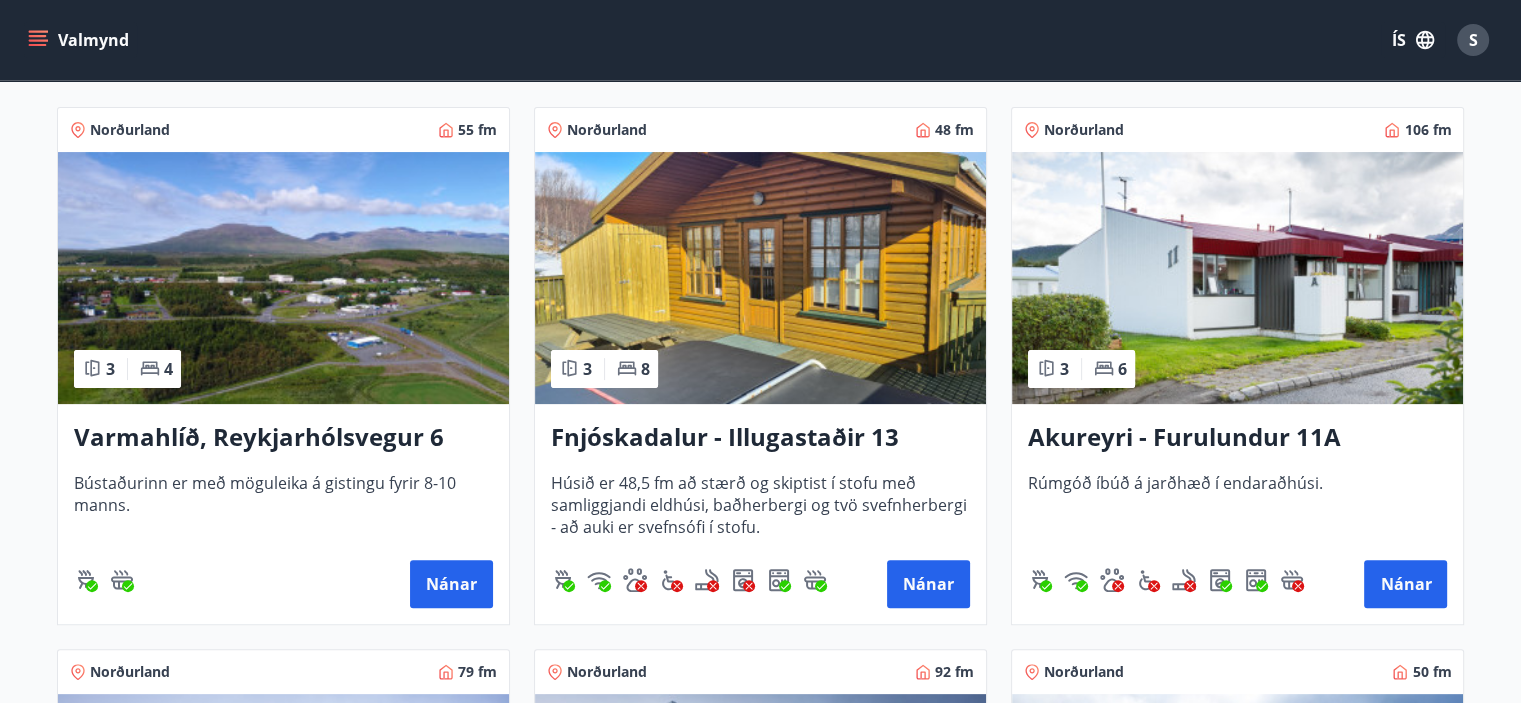 click at bounding box center [283, 278] 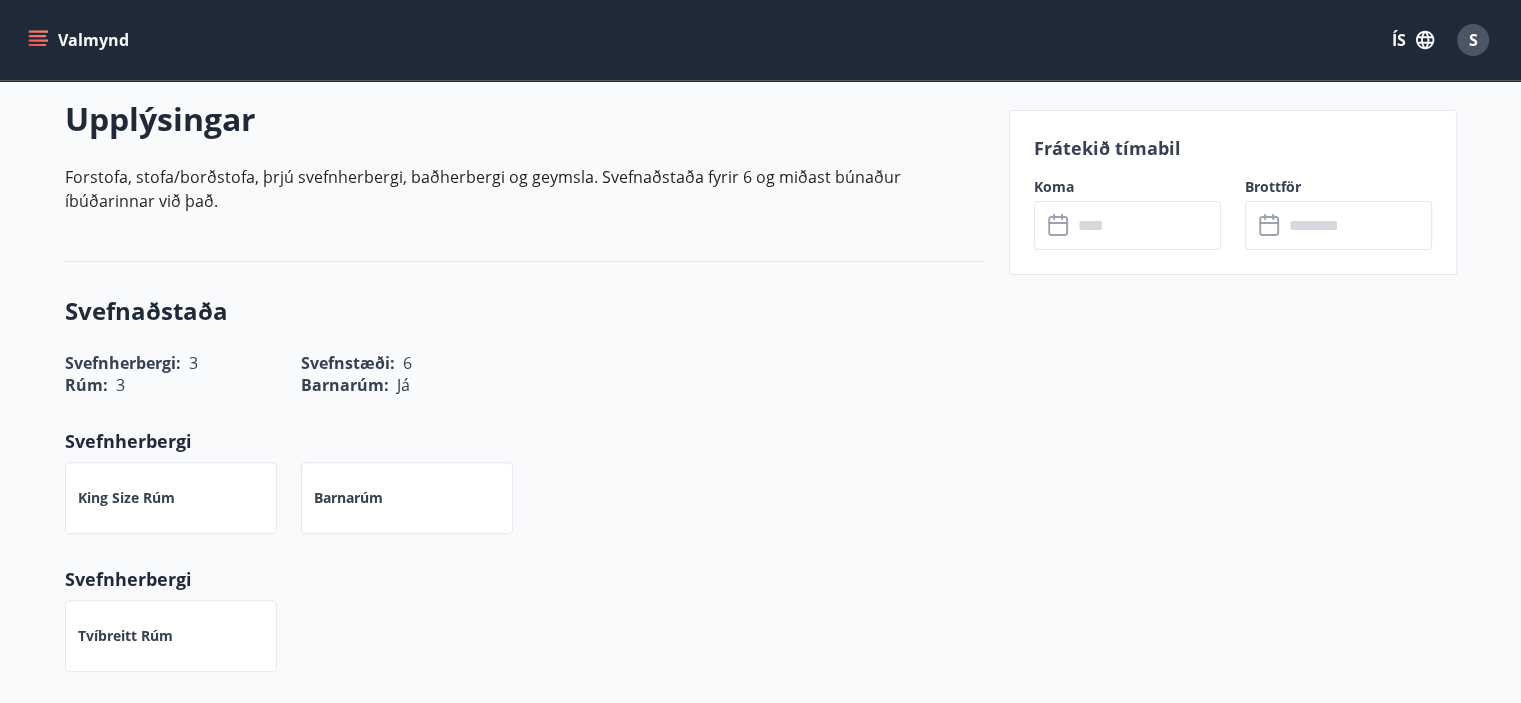 scroll, scrollTop: 600, scrollLeft: 0, axis: vertical 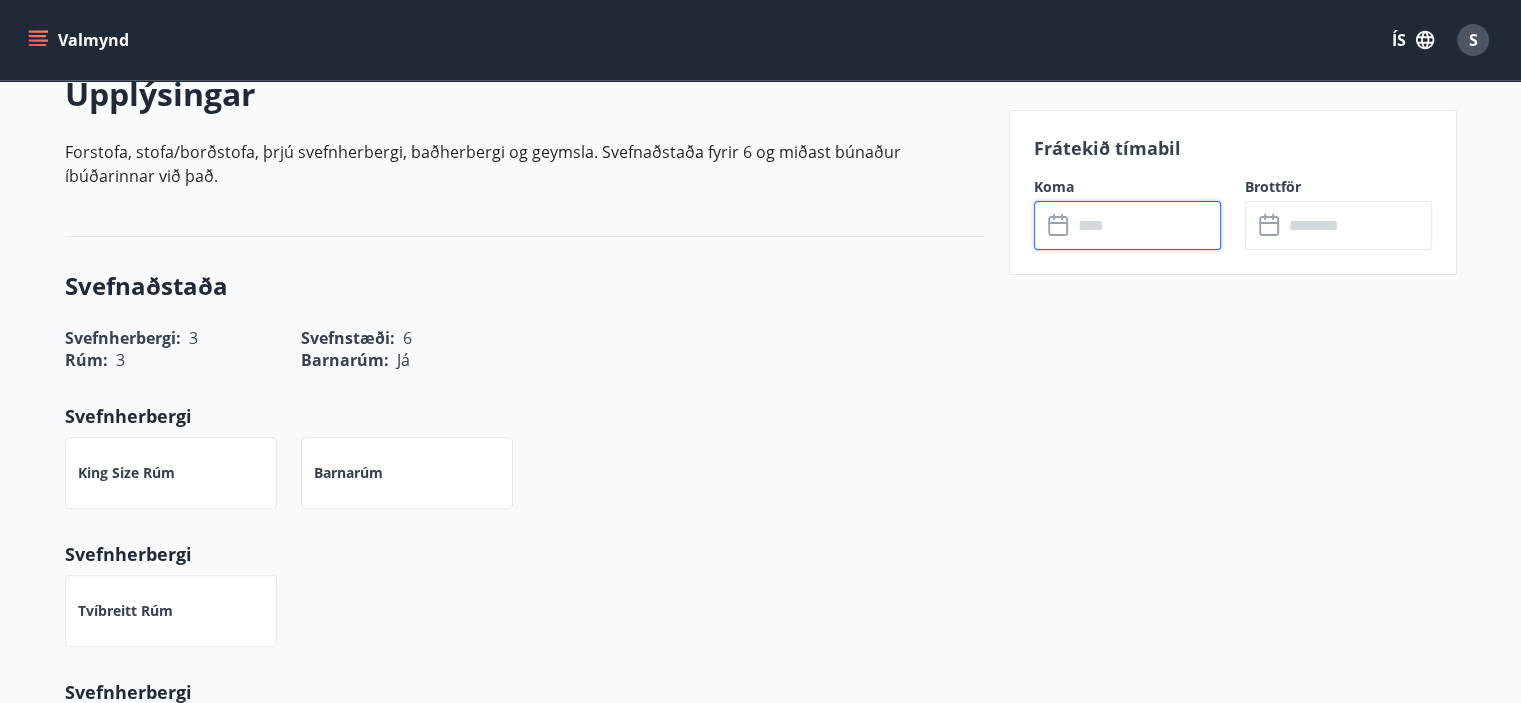 click at bounding box center [1146, 225] 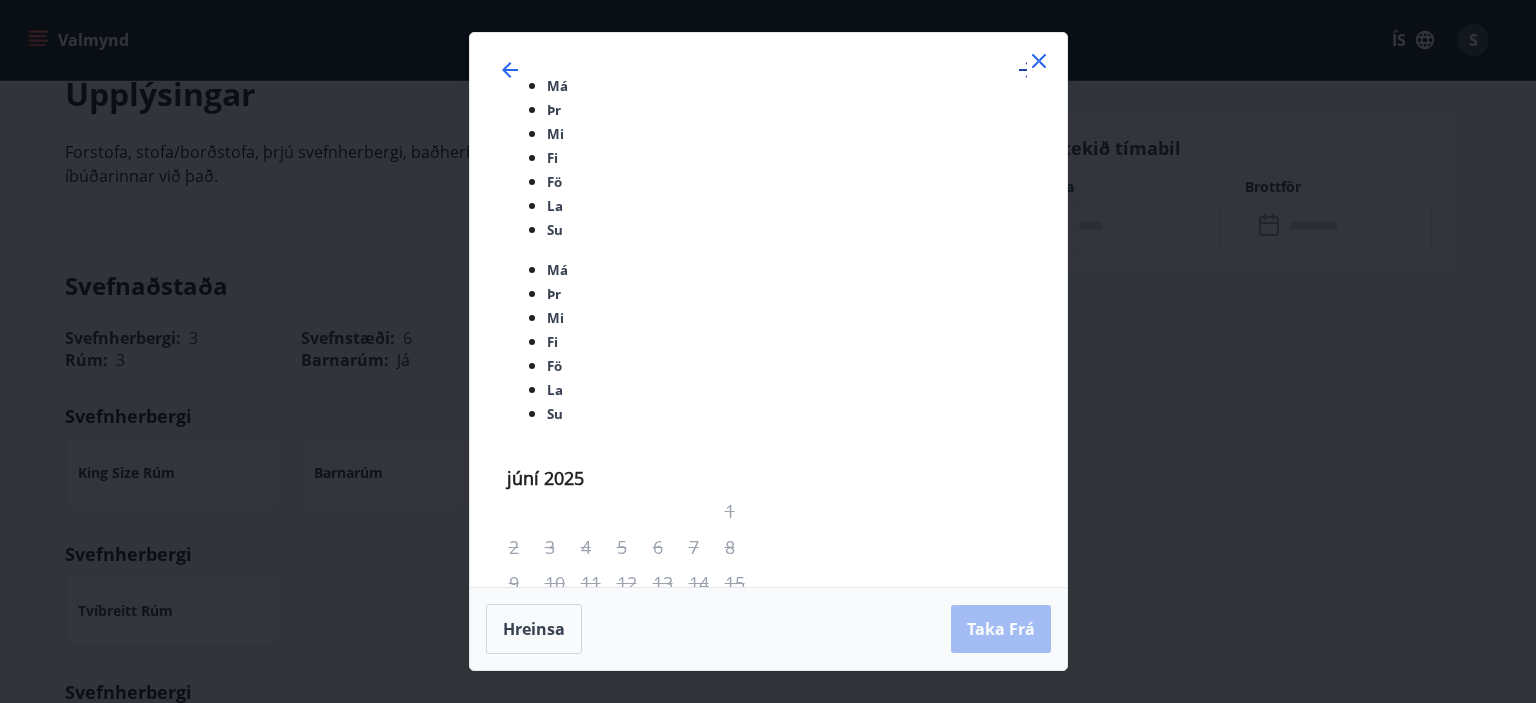 click at bounding box center [1027, 70] 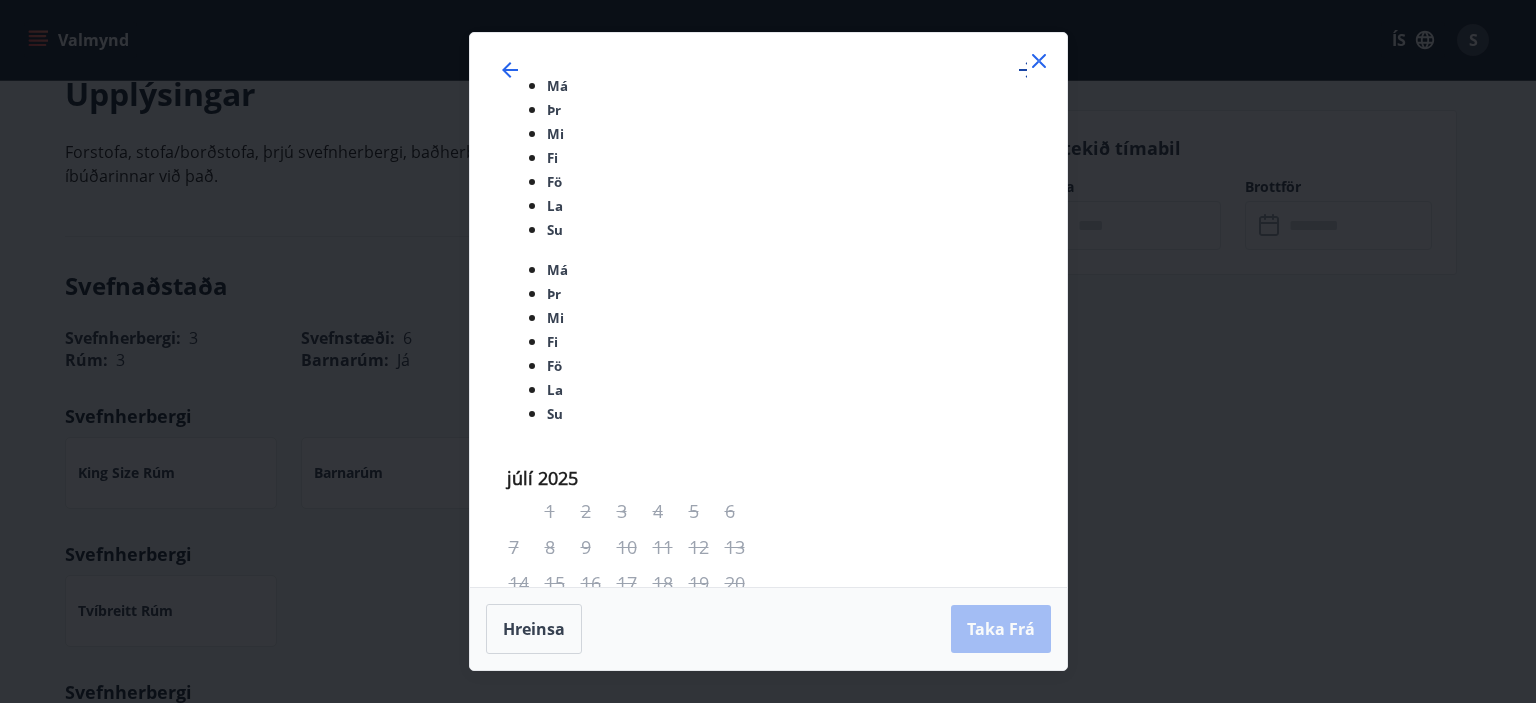 click at bounding box center [1027, 70] 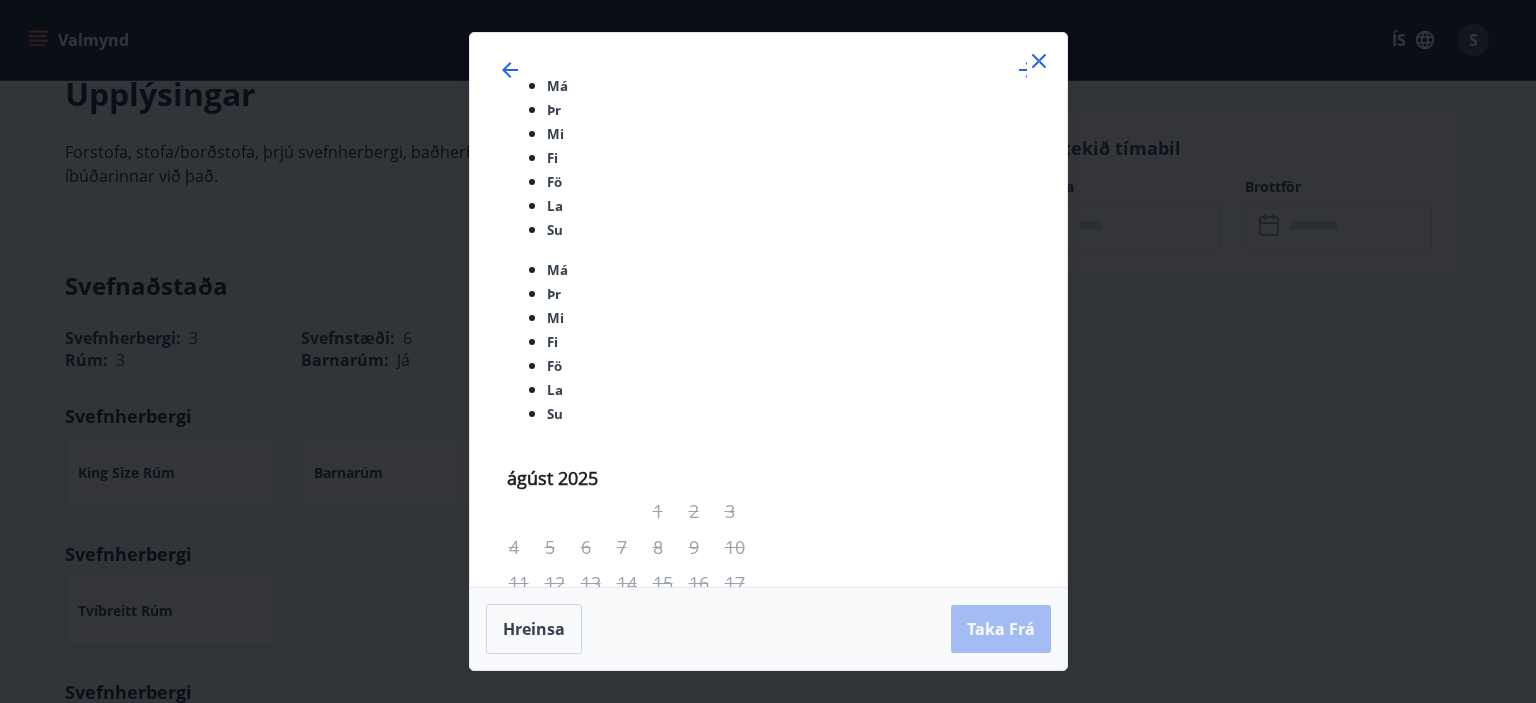 click on "11" at bounding box center [706, 1203] 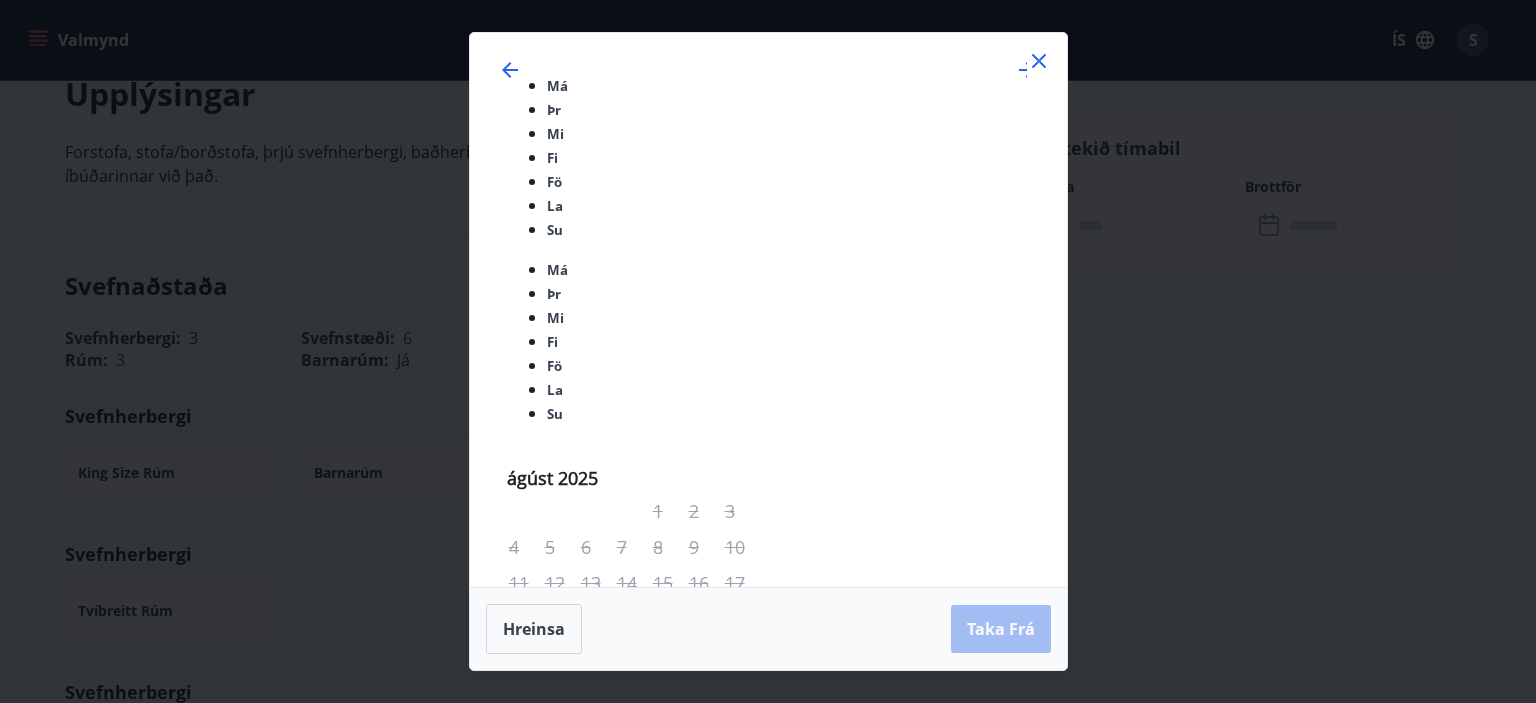 click on "11" at bounding box center [706, 1203] 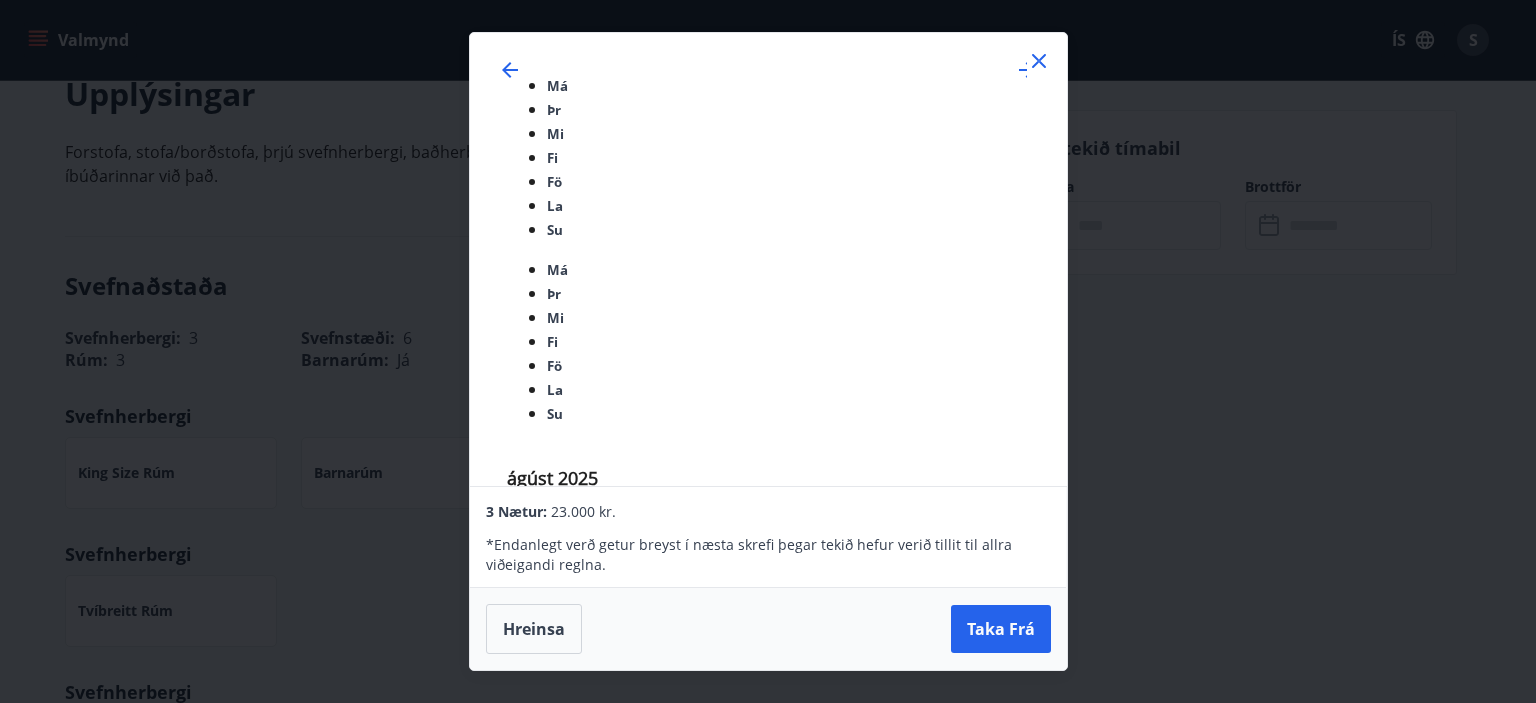 click on "11" at bounding box center (706, 1203) 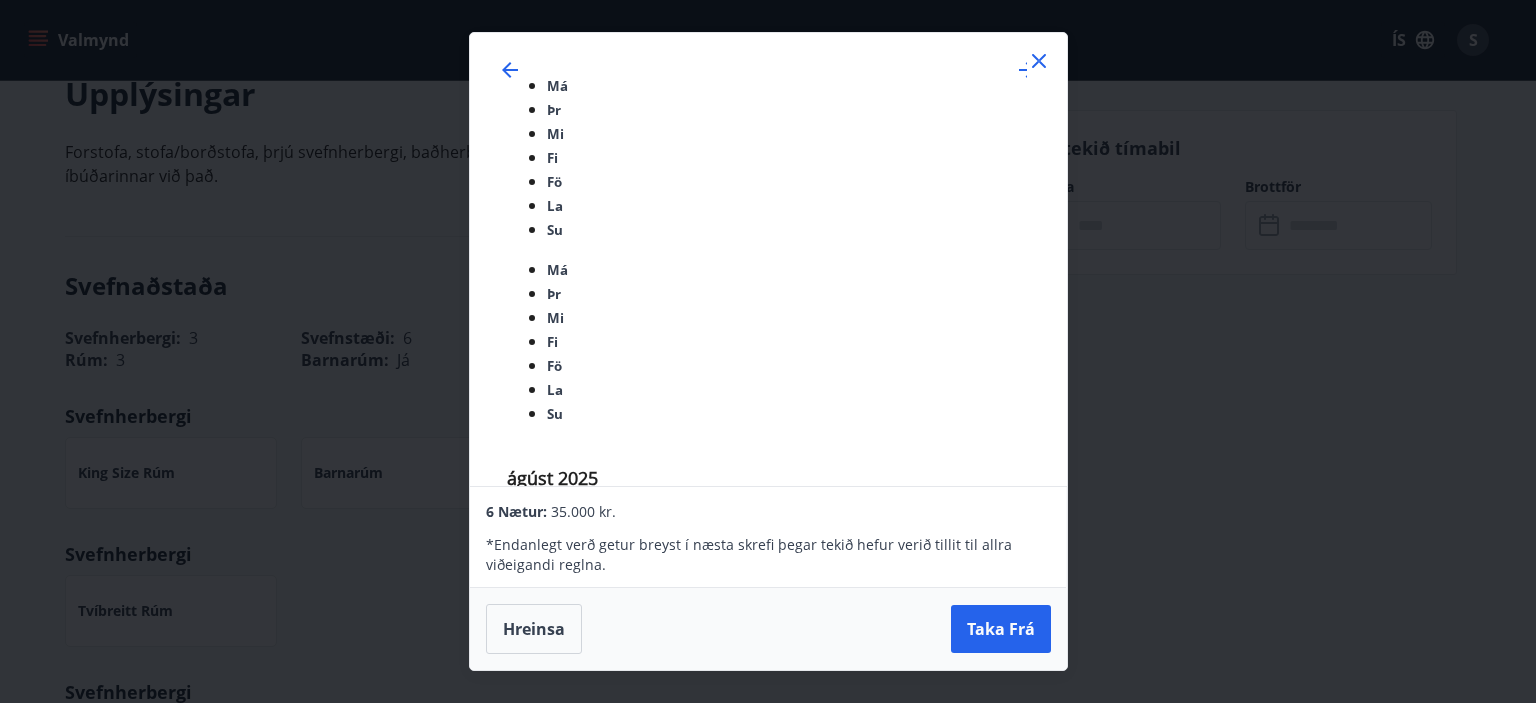 click at bounding box center (1039, 61) 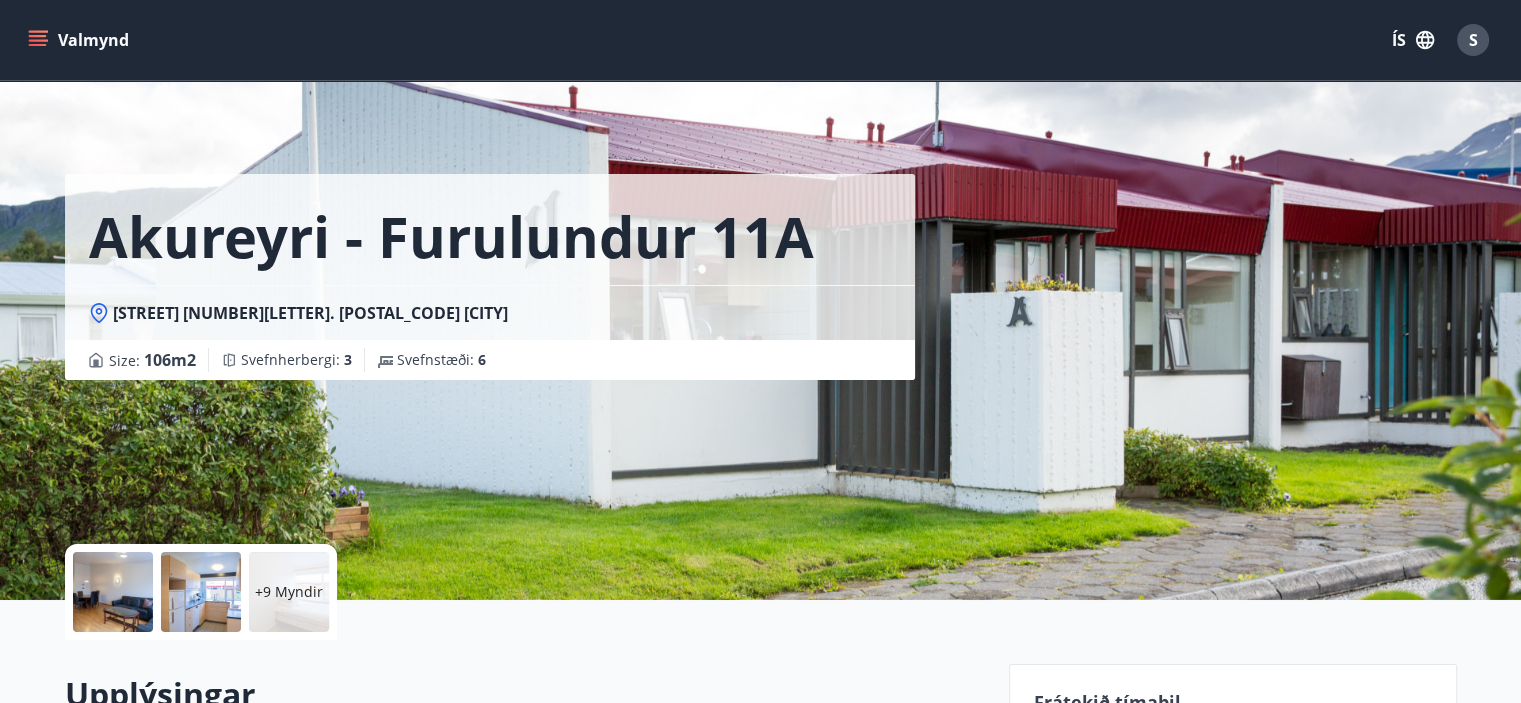scroll, scrollTop: 0, scrollLeft: 0, axis: both 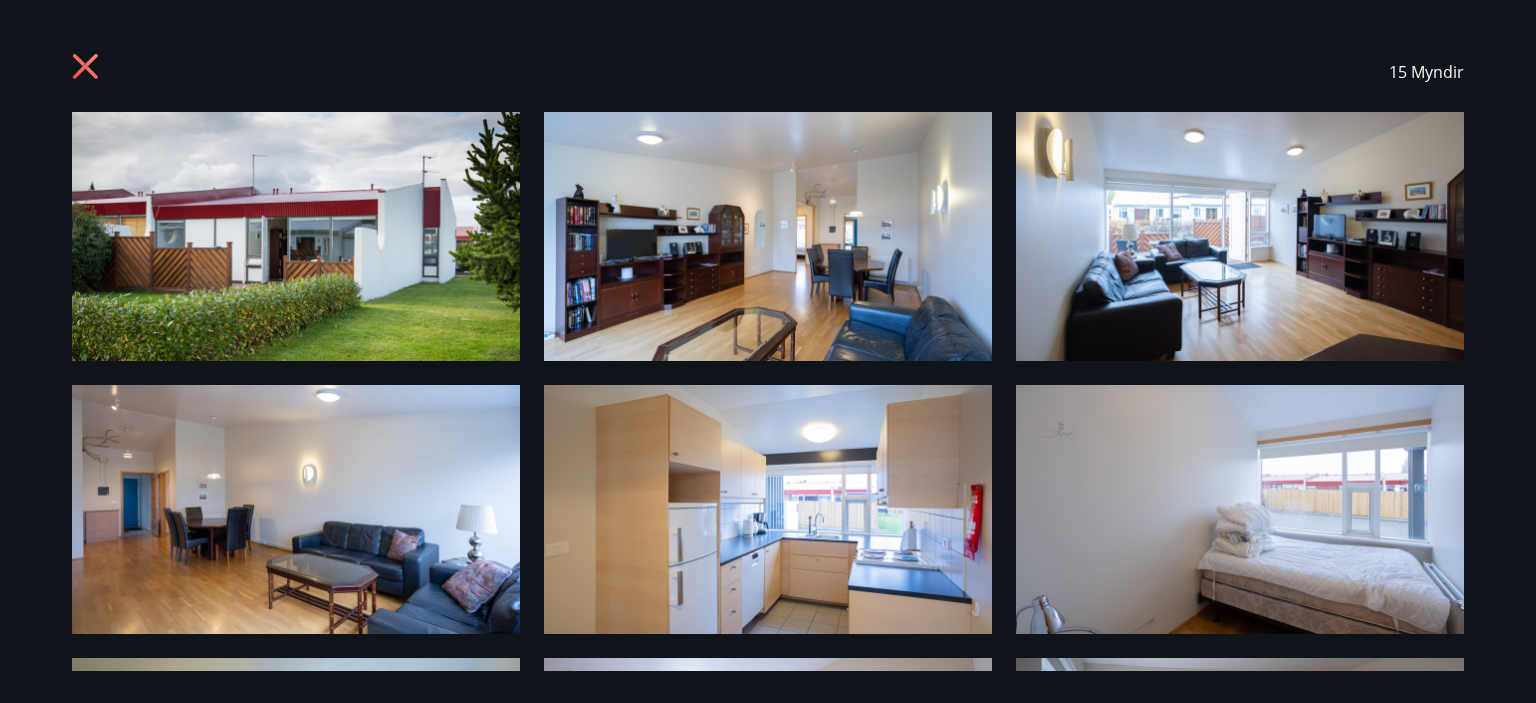click at bounding box center [85, 66] 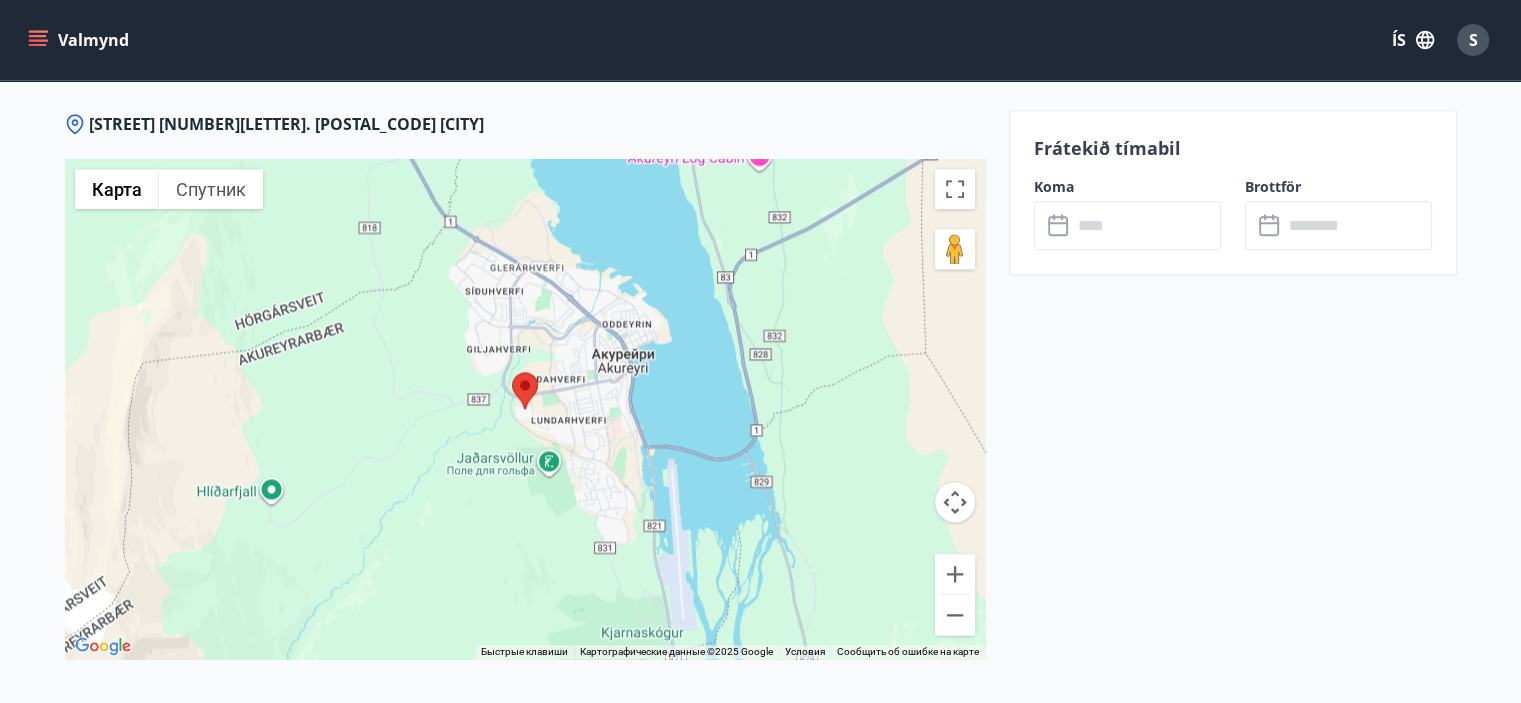 scroll, scrollTop: 2700, scrollLeft: 0, axis: vertical 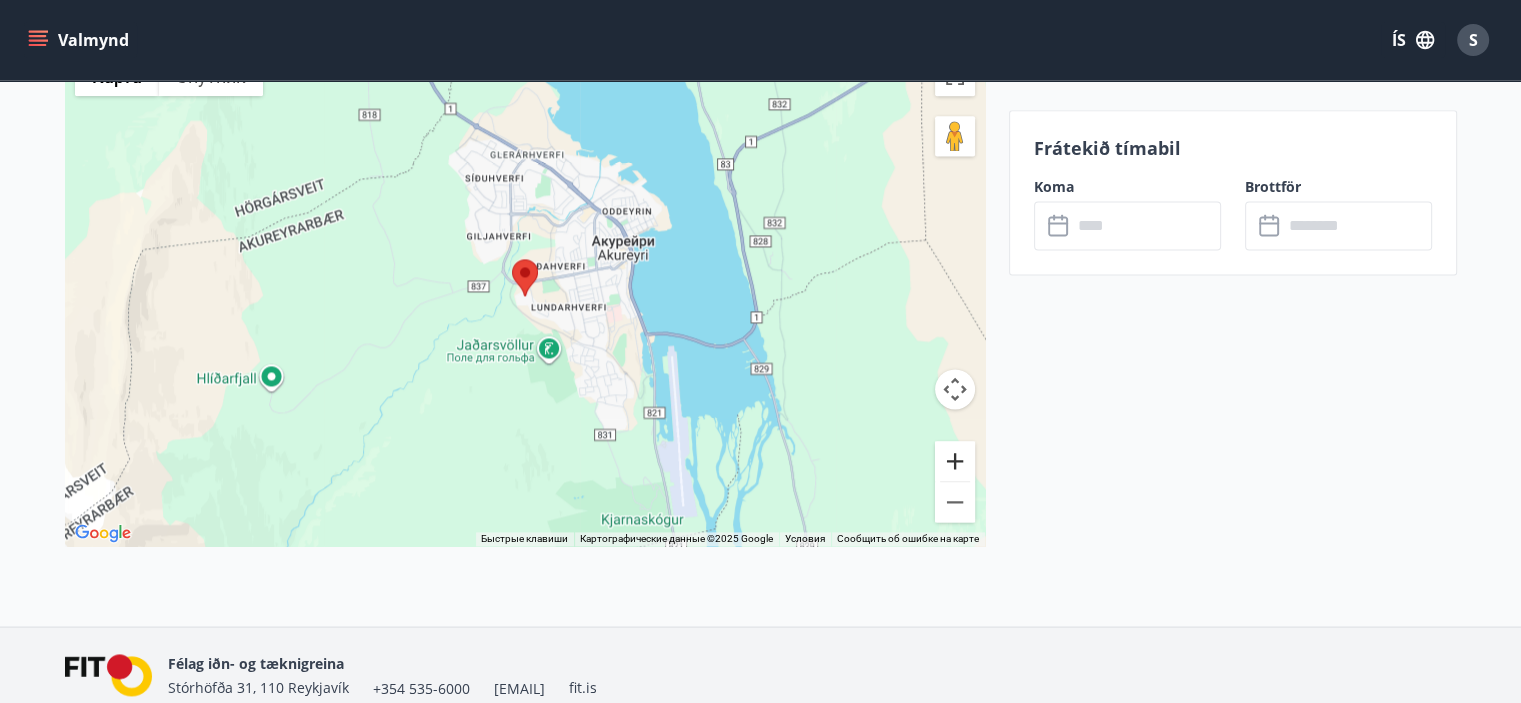 click at bounding box center (955, 461) 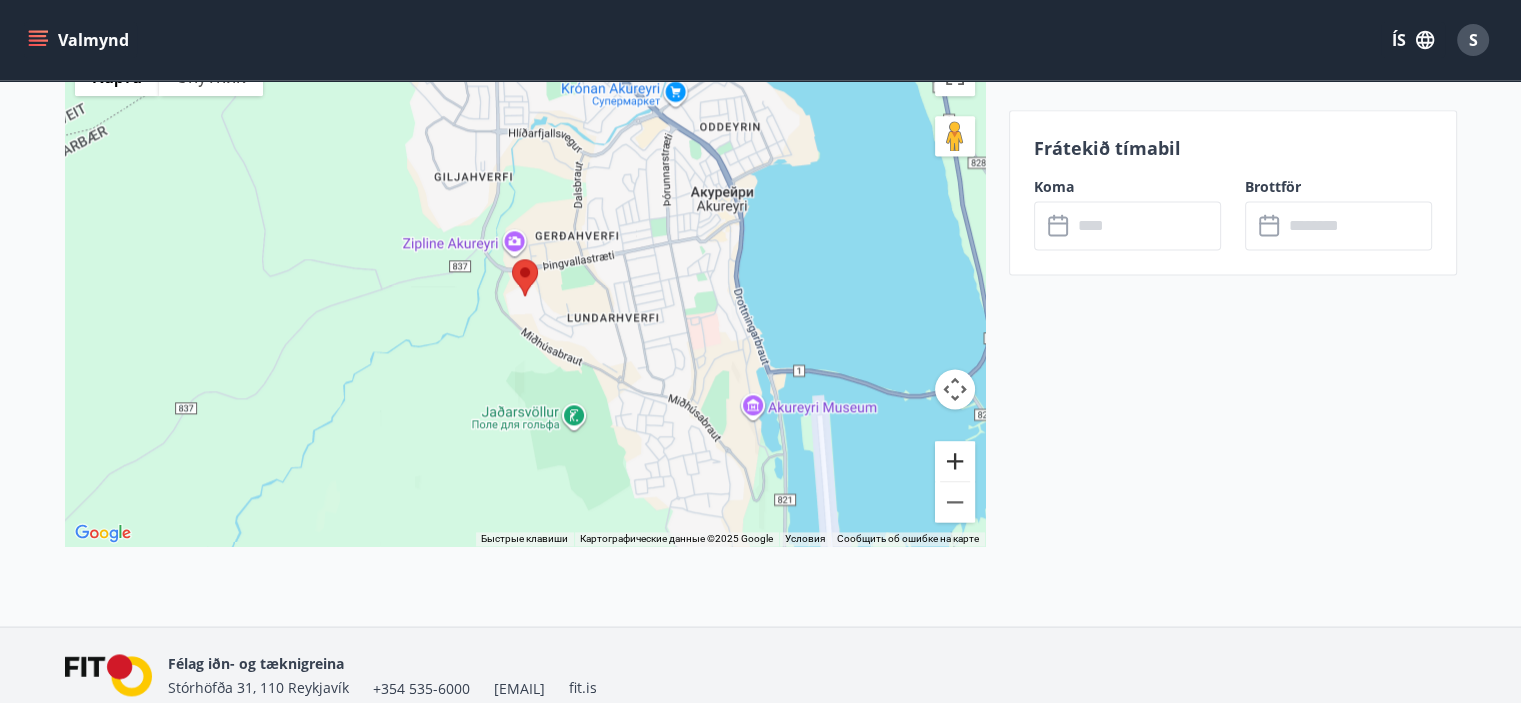 click at bounding box center (955, 461) 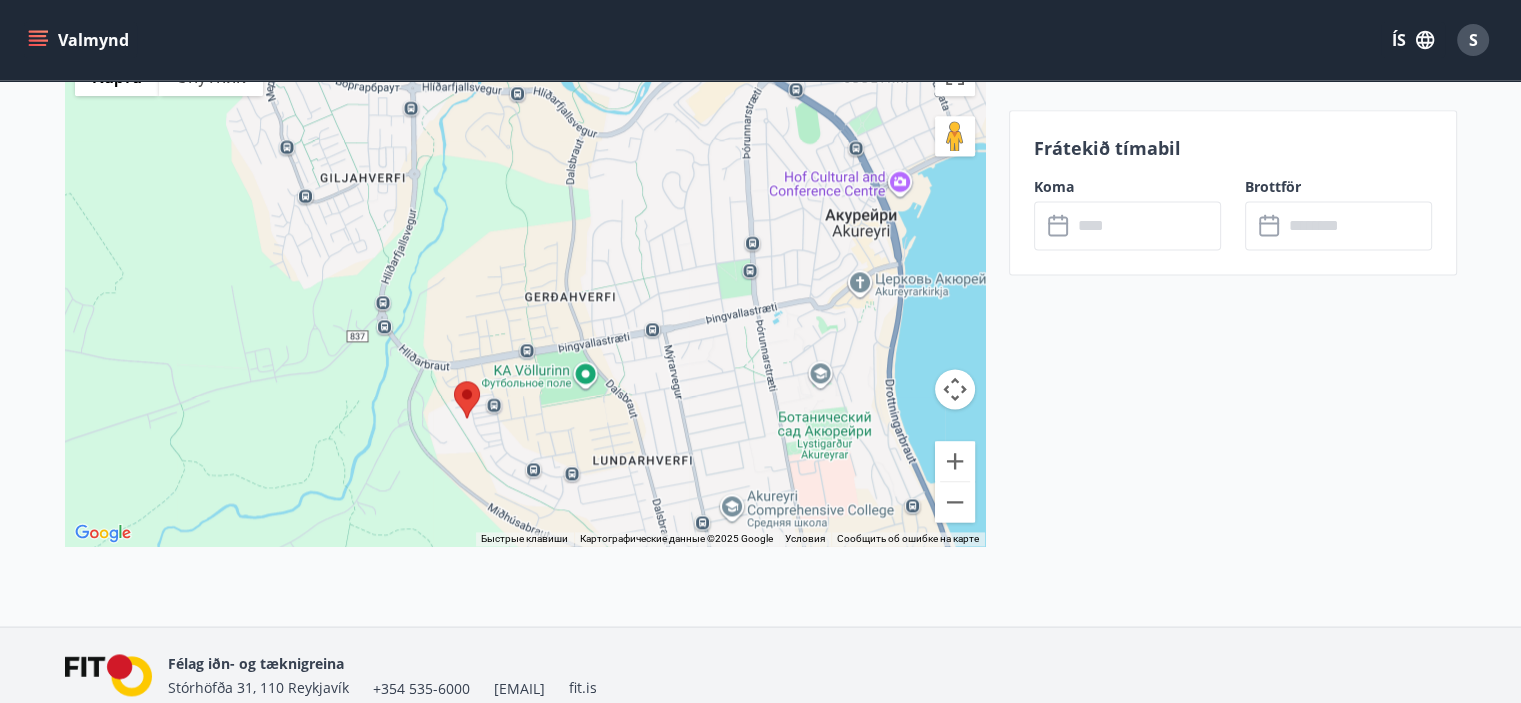drag, startPoint x: 691, startPoint y: 173, endPoint x: 629, endPoint y: 298, distance: 139.53136 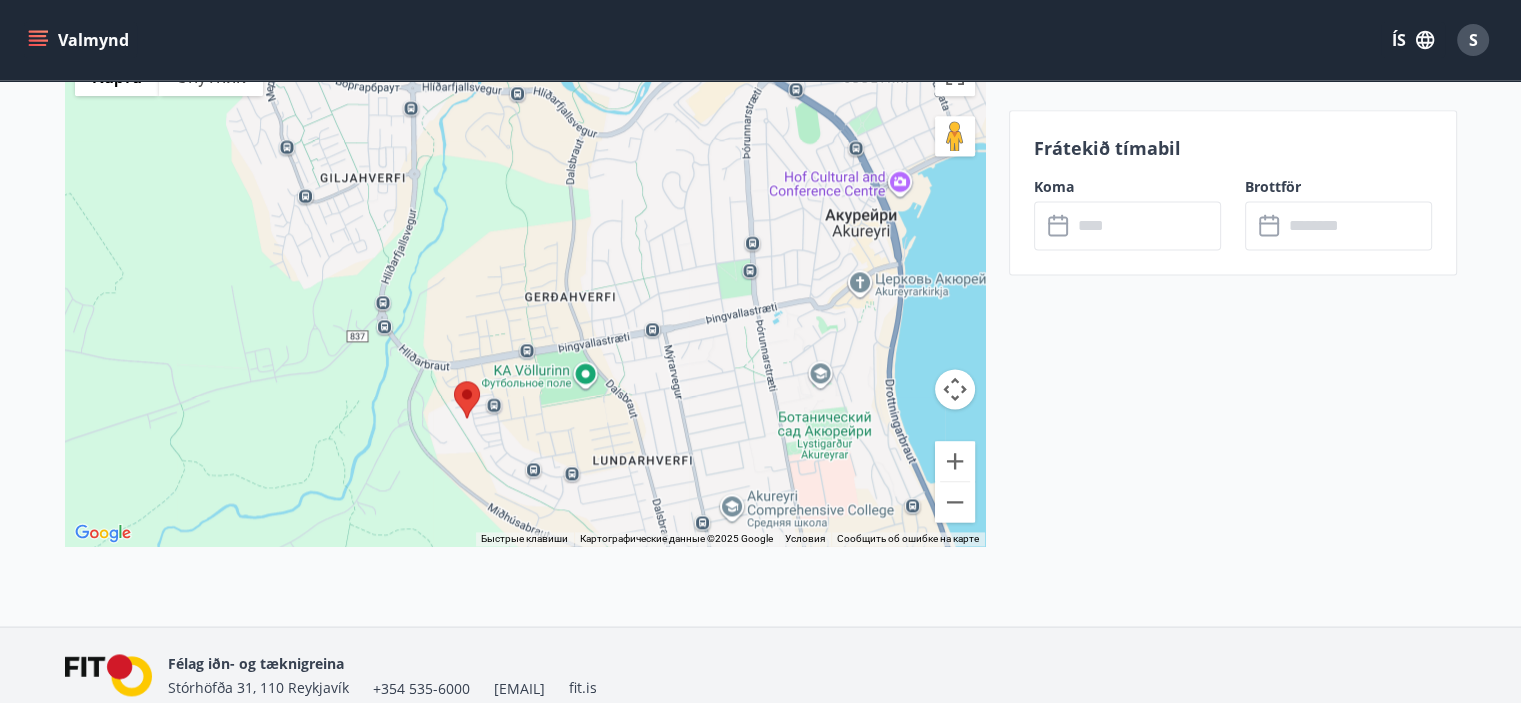 click on "Для навигации используйте клавиши со стрелками." at bounding box center [525, 296] 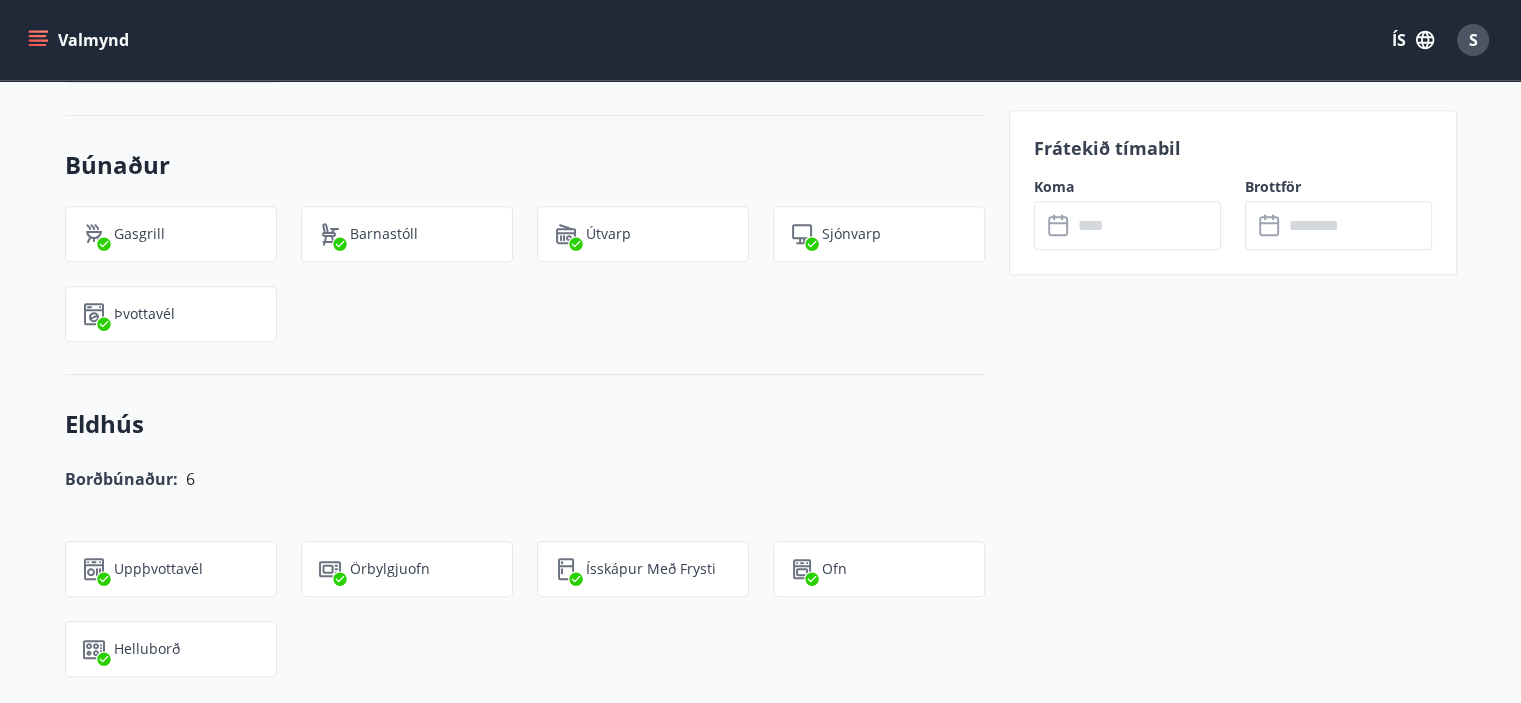scroll, scrollTop: 789, scrollLeft: 0, axis: vertical 